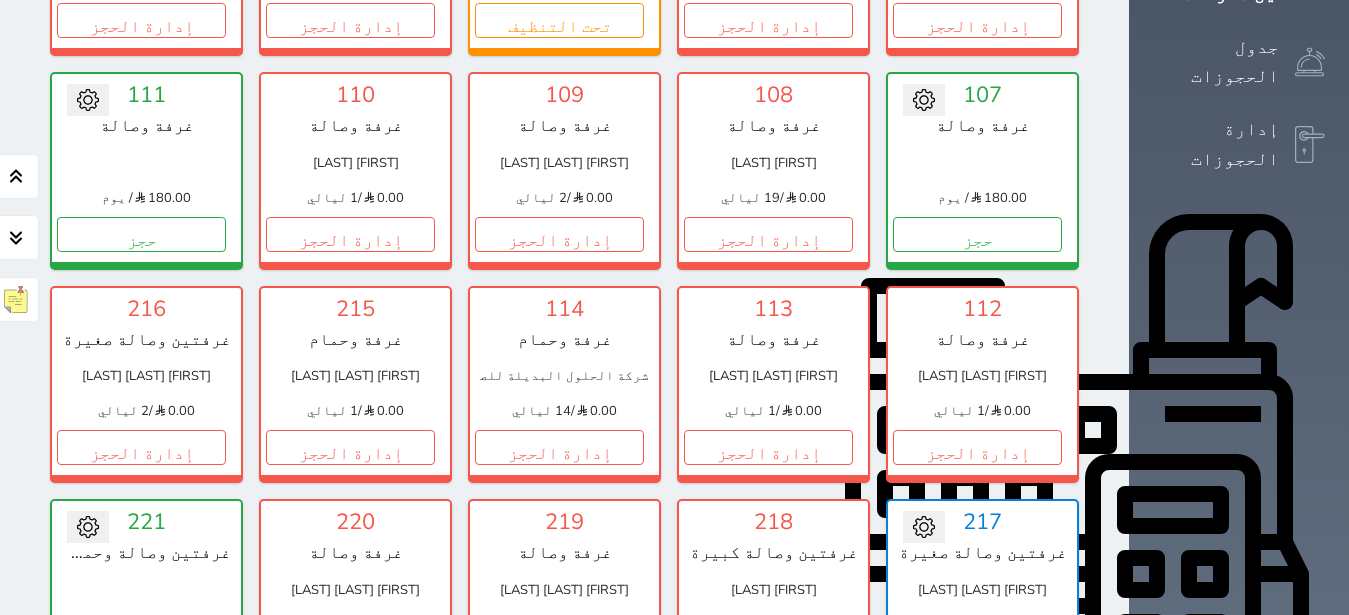 scroll, scrollTop: 456, scrollLeft: 0, axis: vertical 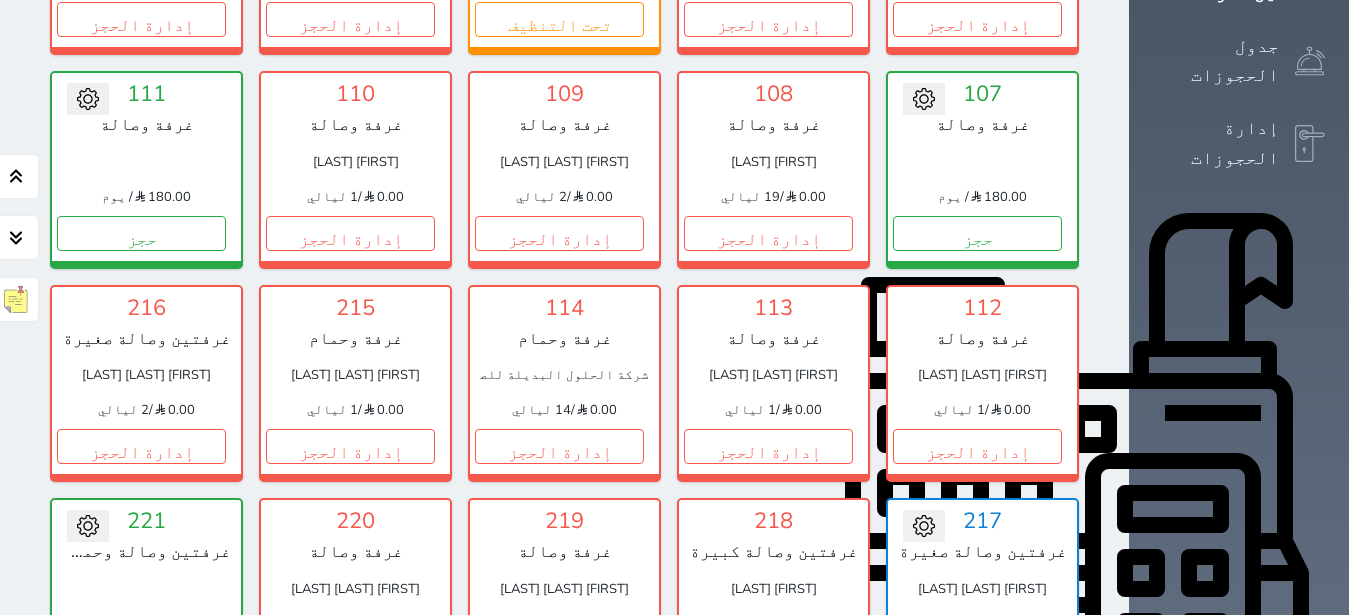 click on "إدارة الحجز" at bounding box center [977, 660] 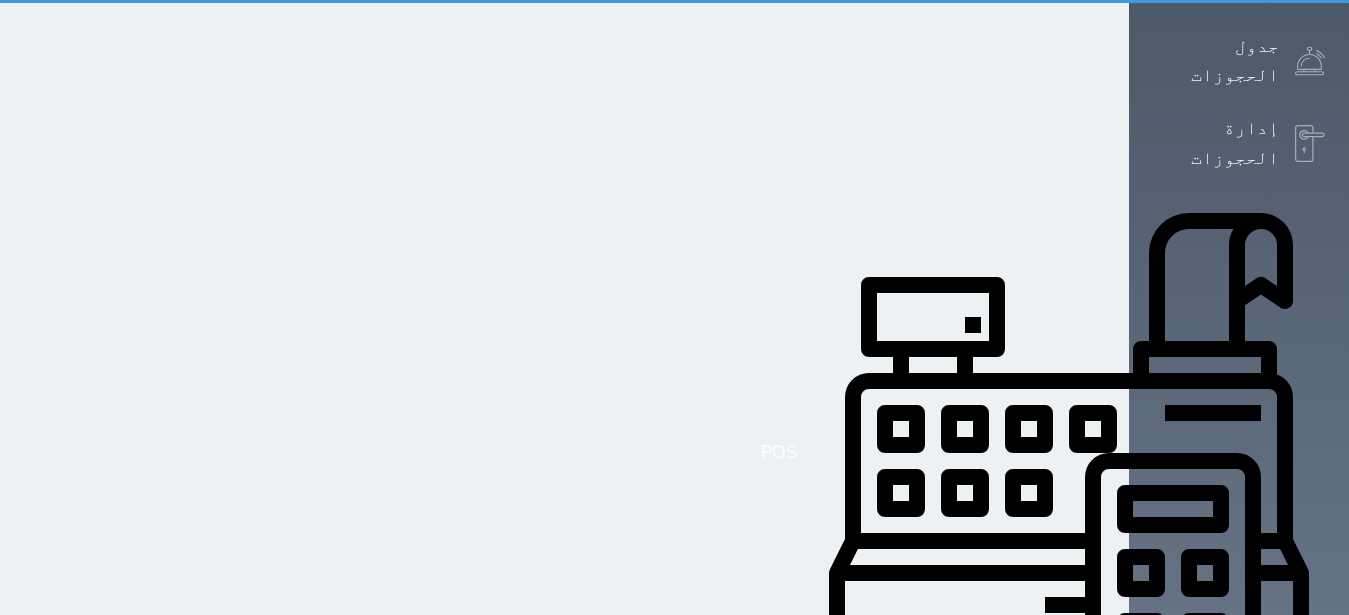 scroll, scrollTop: 0, scrollLeft: 0, axis: both 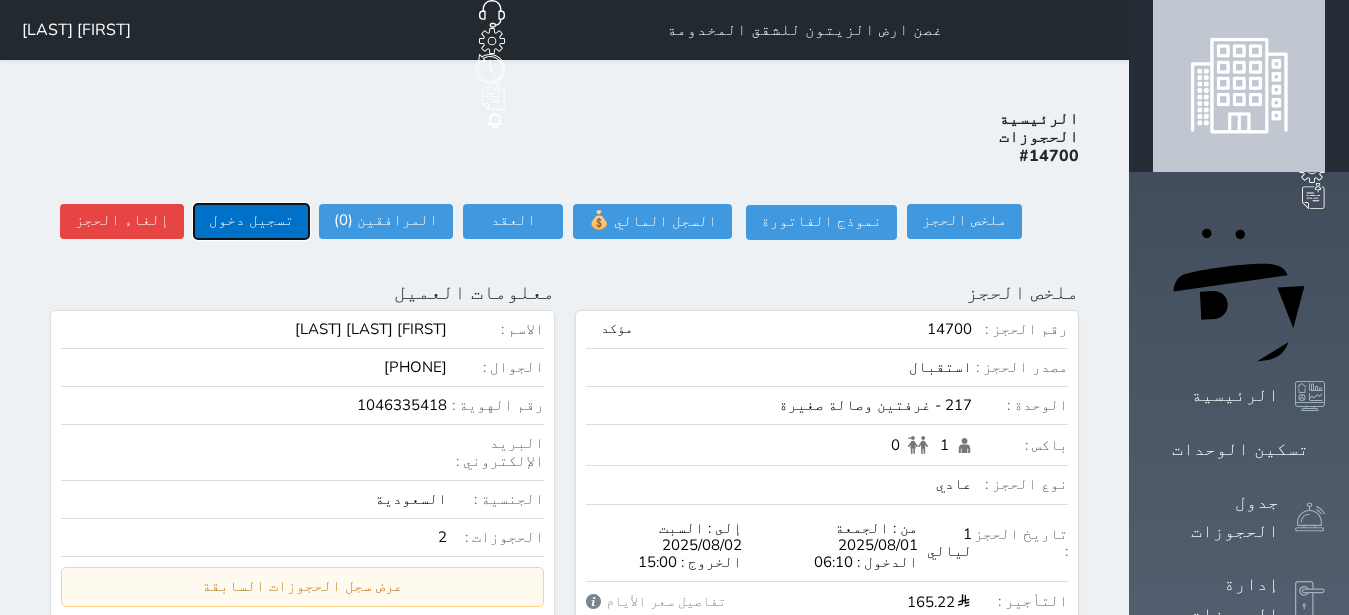 click on "تسجيل دخول" at bounding box center [251, 221] 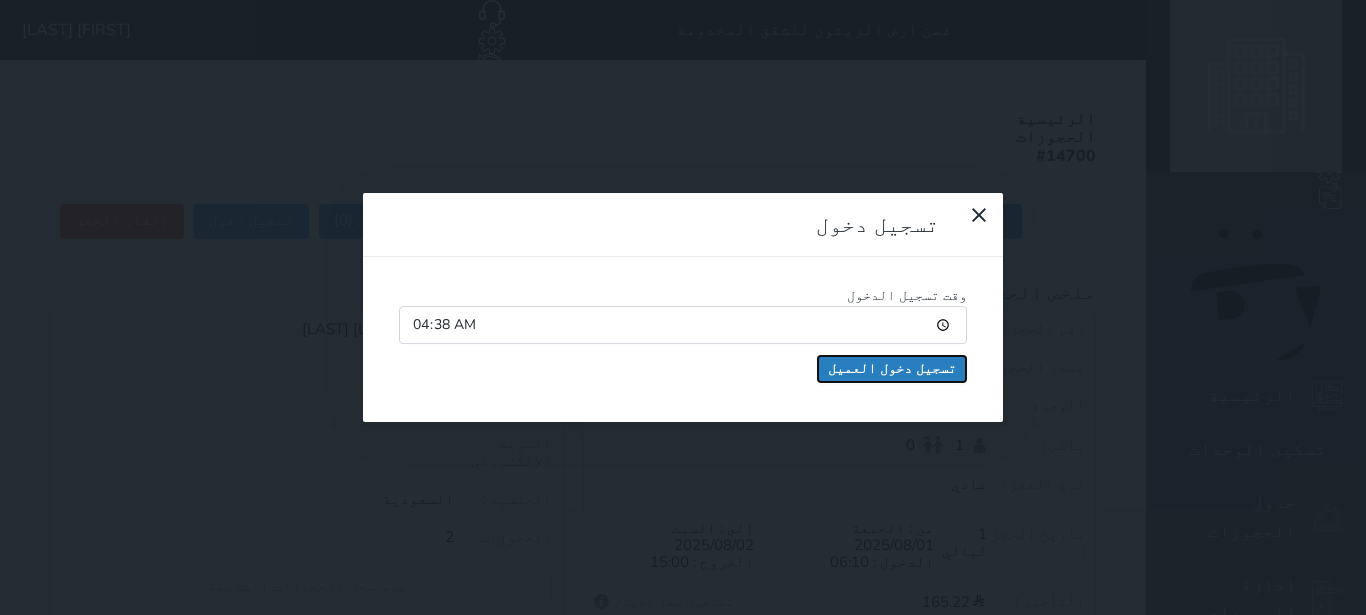 click on "تسجيل دخول العميل" at bounding box center [892, 369] 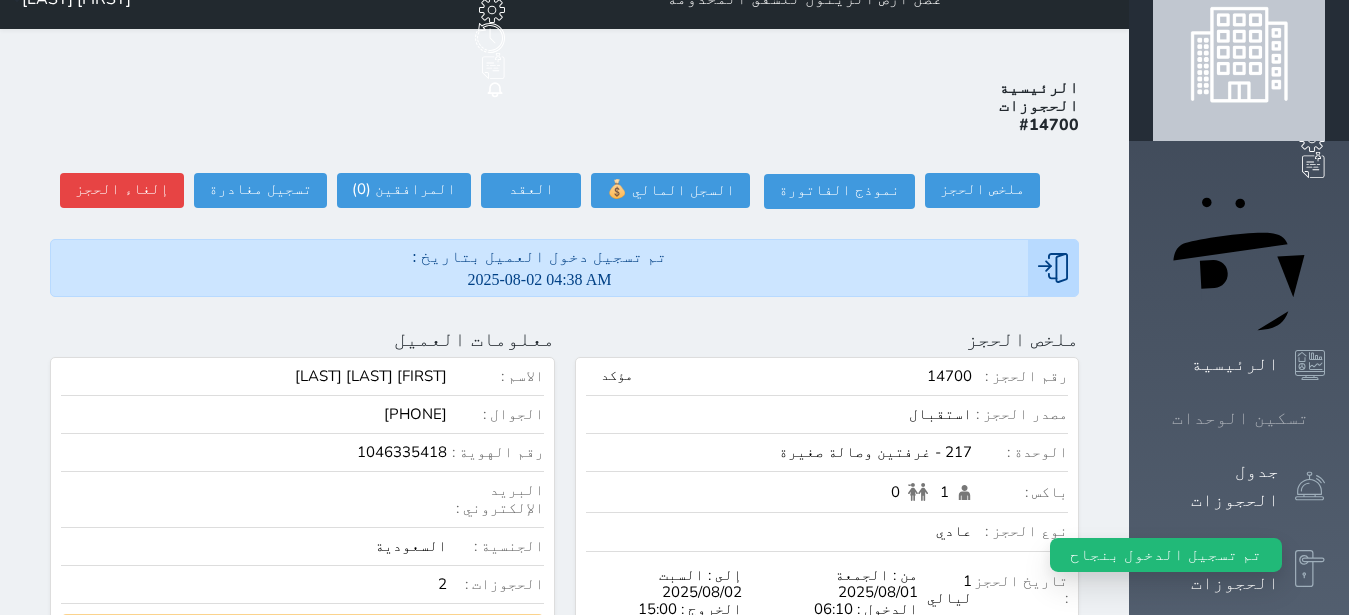 scroll, scrollTop: 0, scrollLeft: 0, axis: both 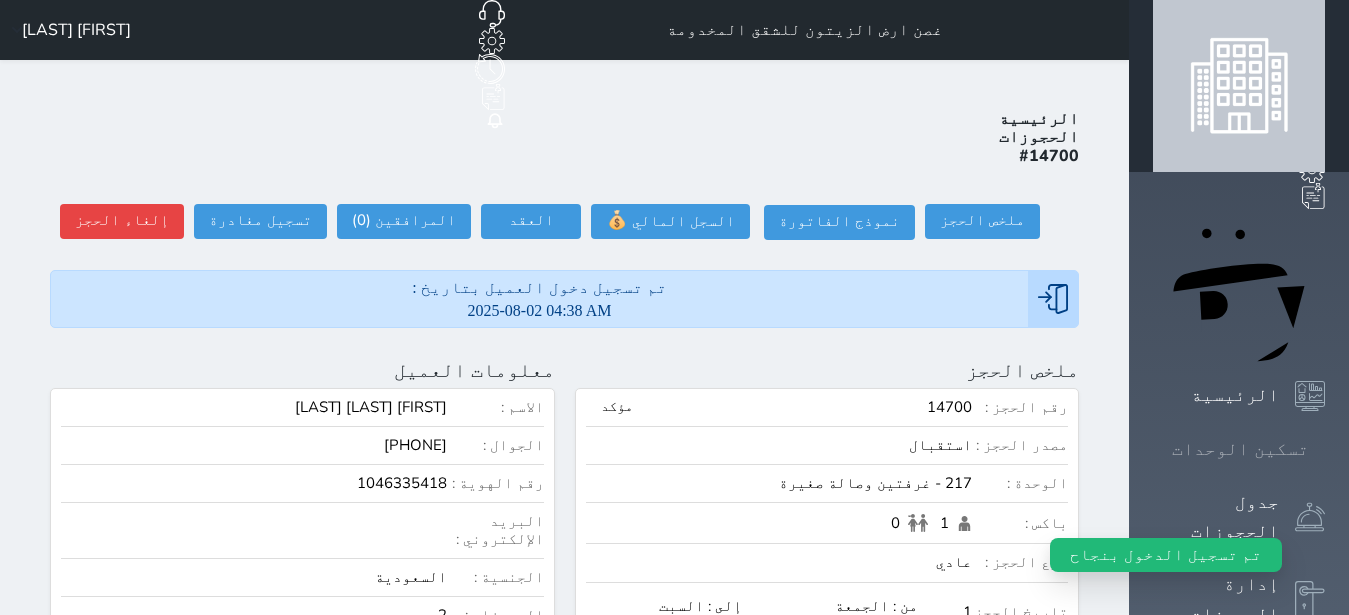 click on "تسكين الوحدات" at bounding box center [1240, 449] 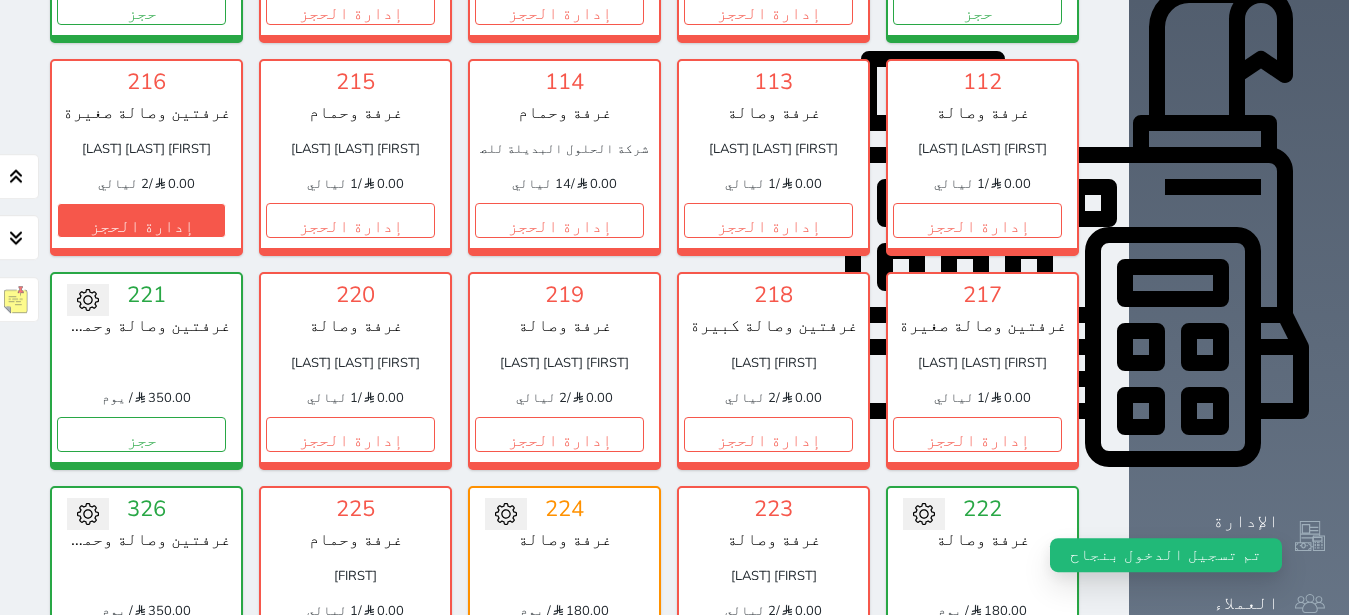 scroll, scrollTop: 708, scrollLeft: 0, axis: vertical 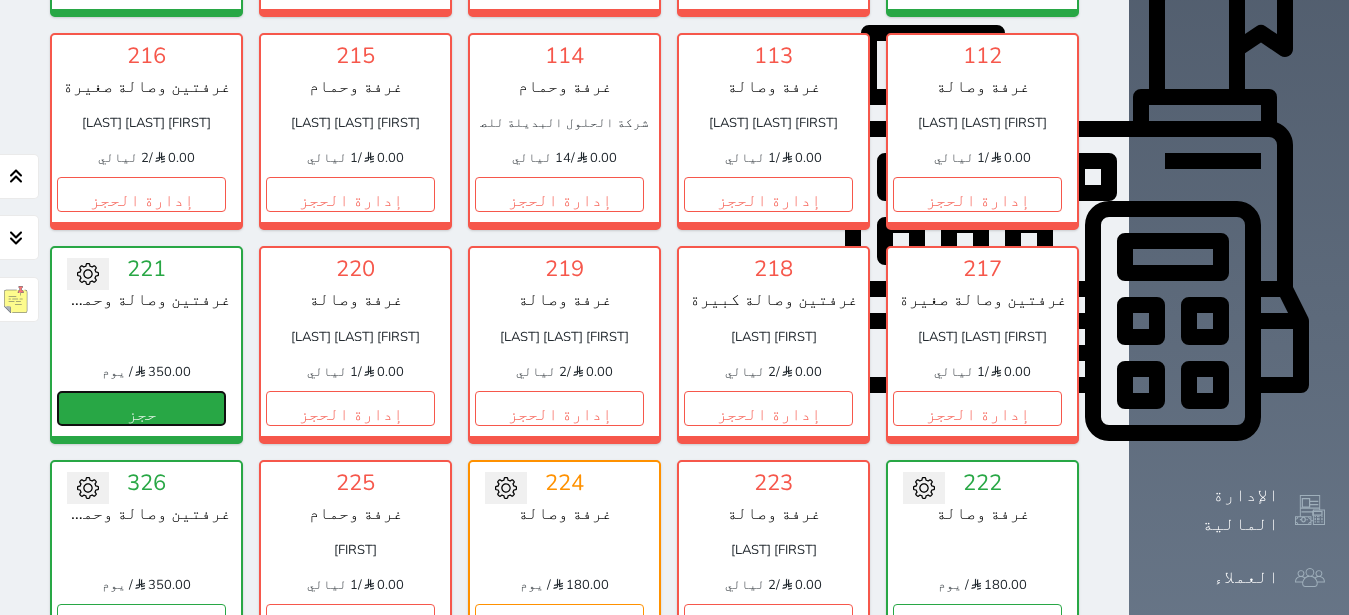 click on "حجز" at bounding box center (141, 408) 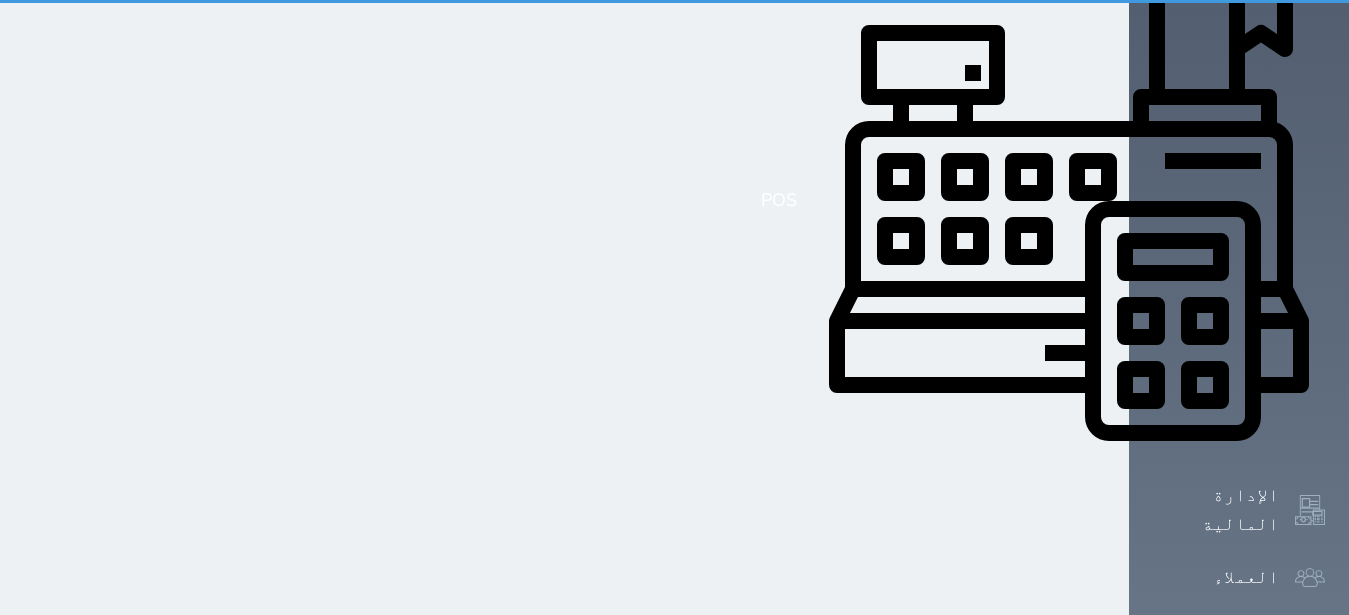 select on "1" 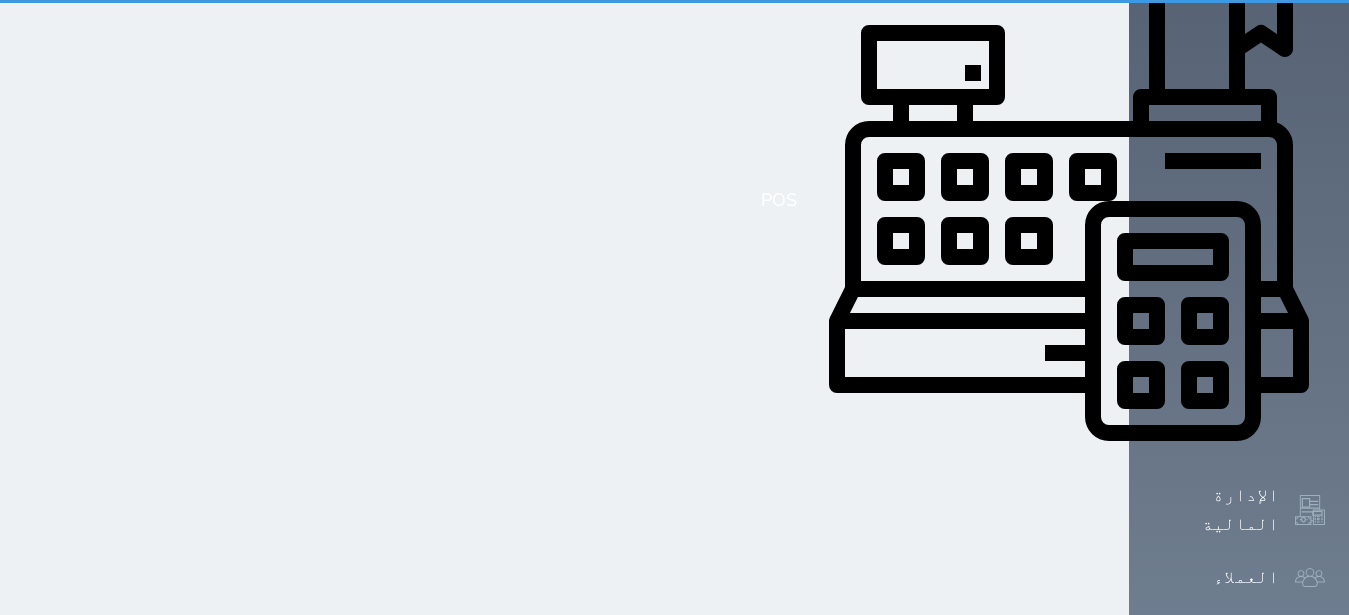 scroll, scrollTop: 0, scrollLeft: 0, axis: both 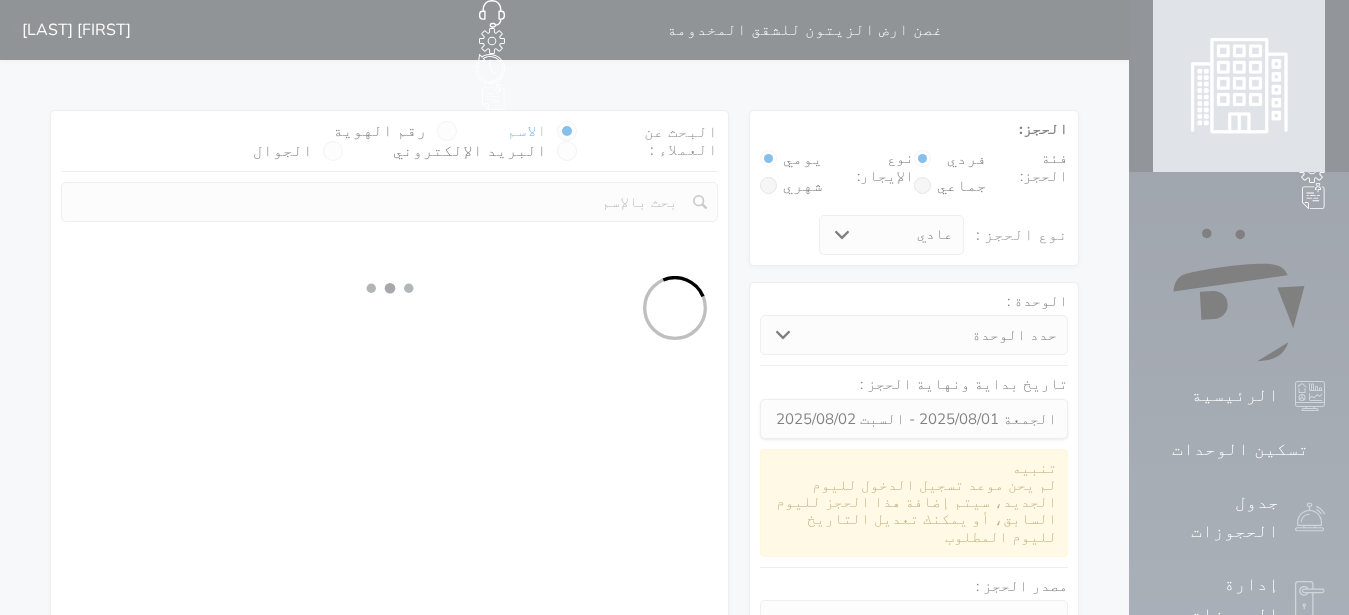 select 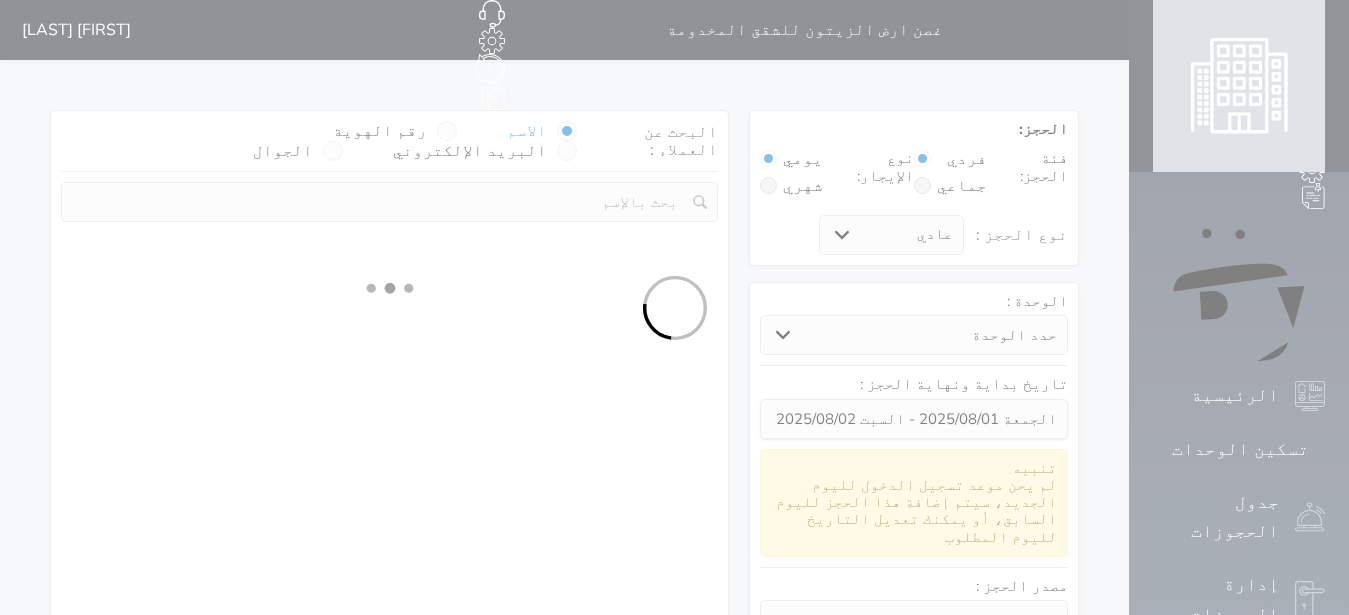 select on "1" 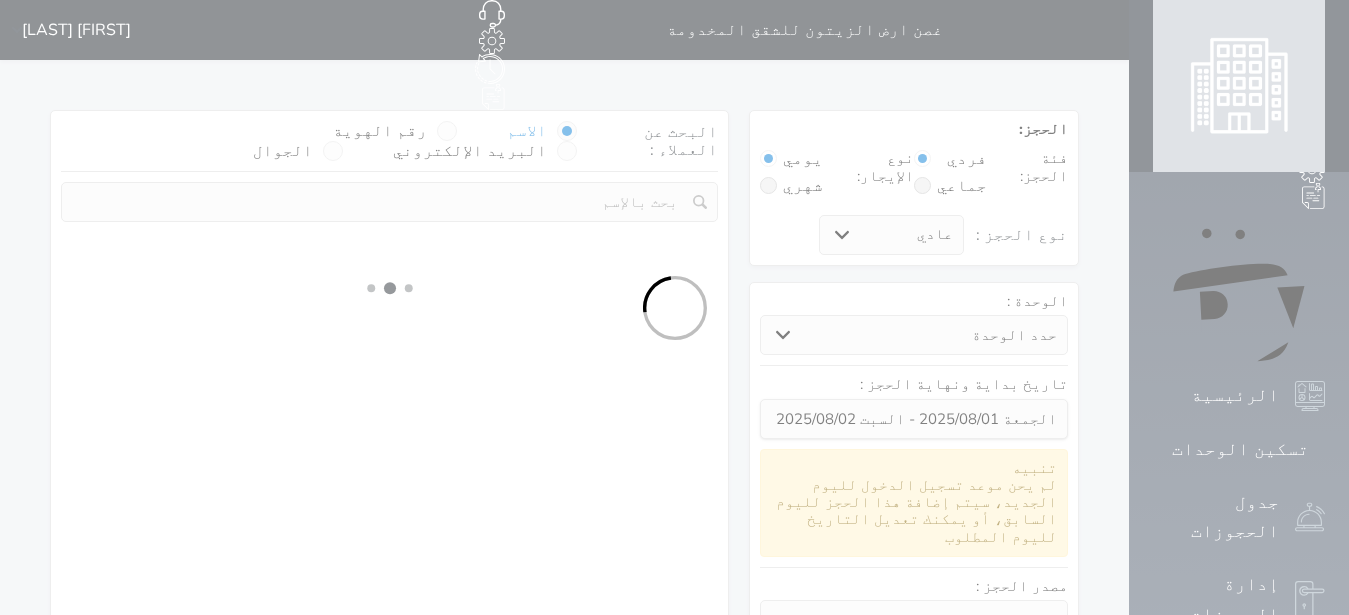 select on "113" 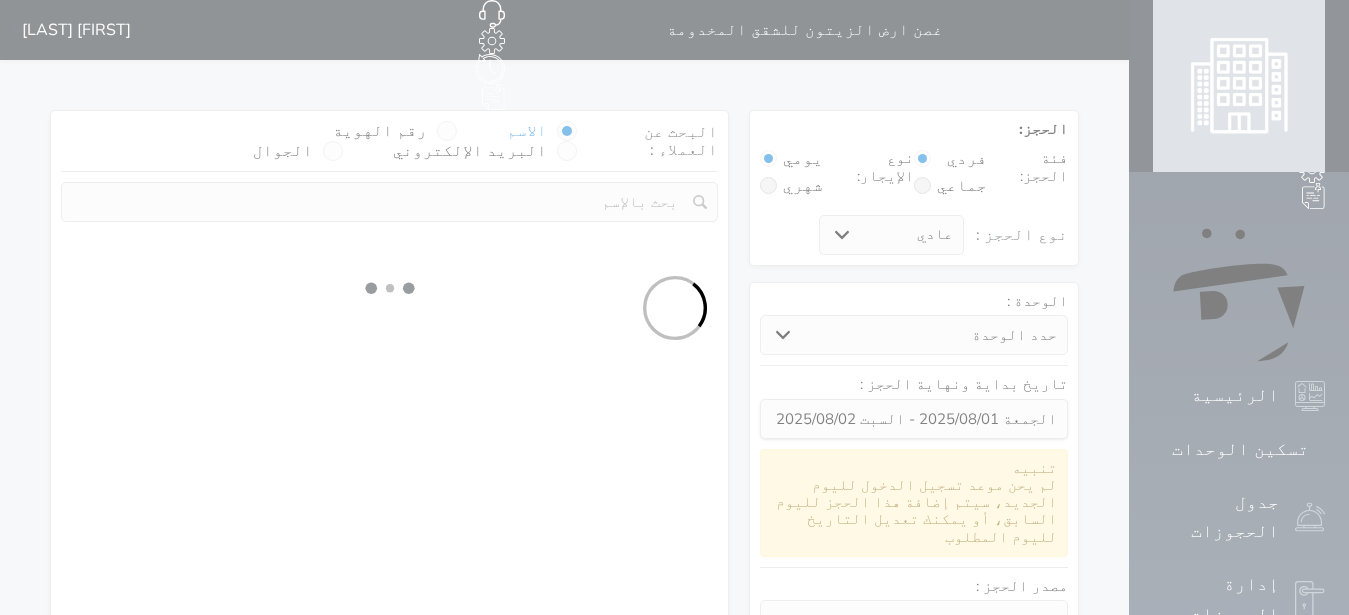 select on "1" 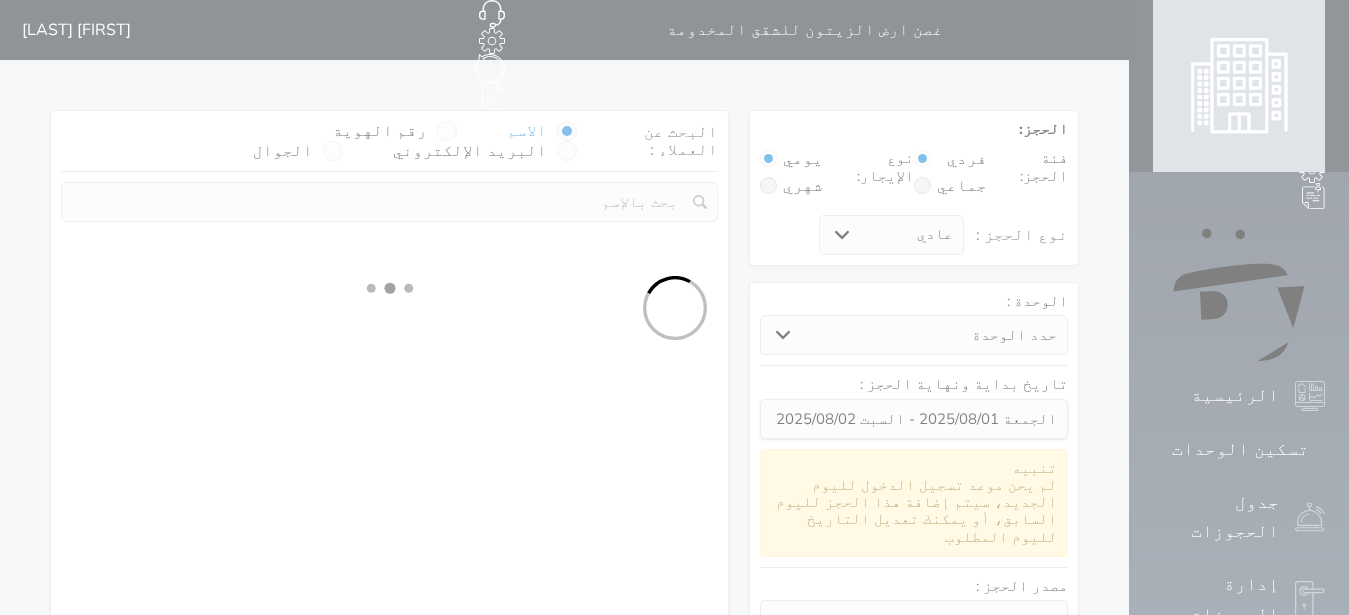 select 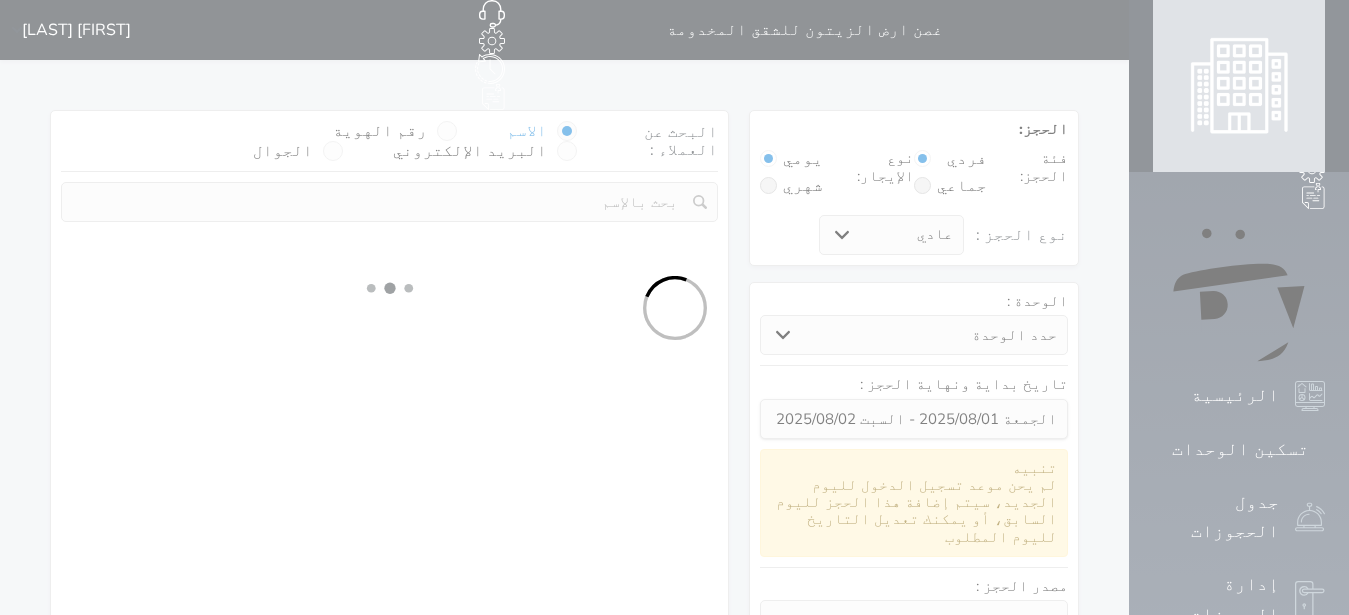 select on "7" 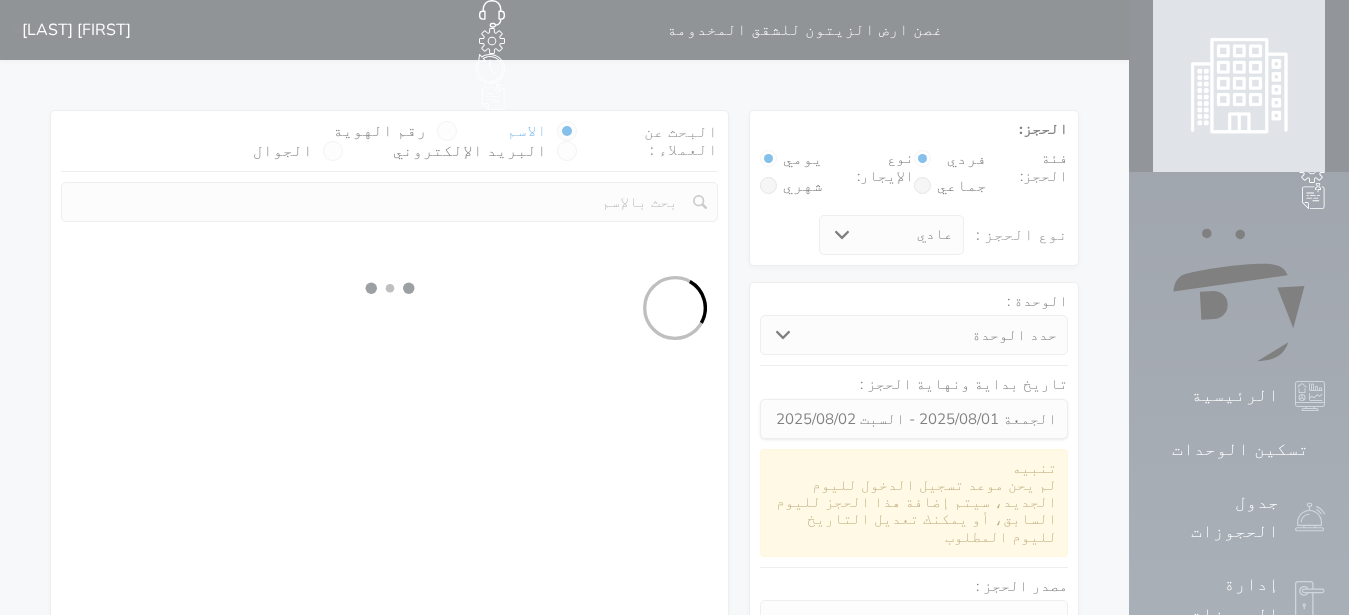 select 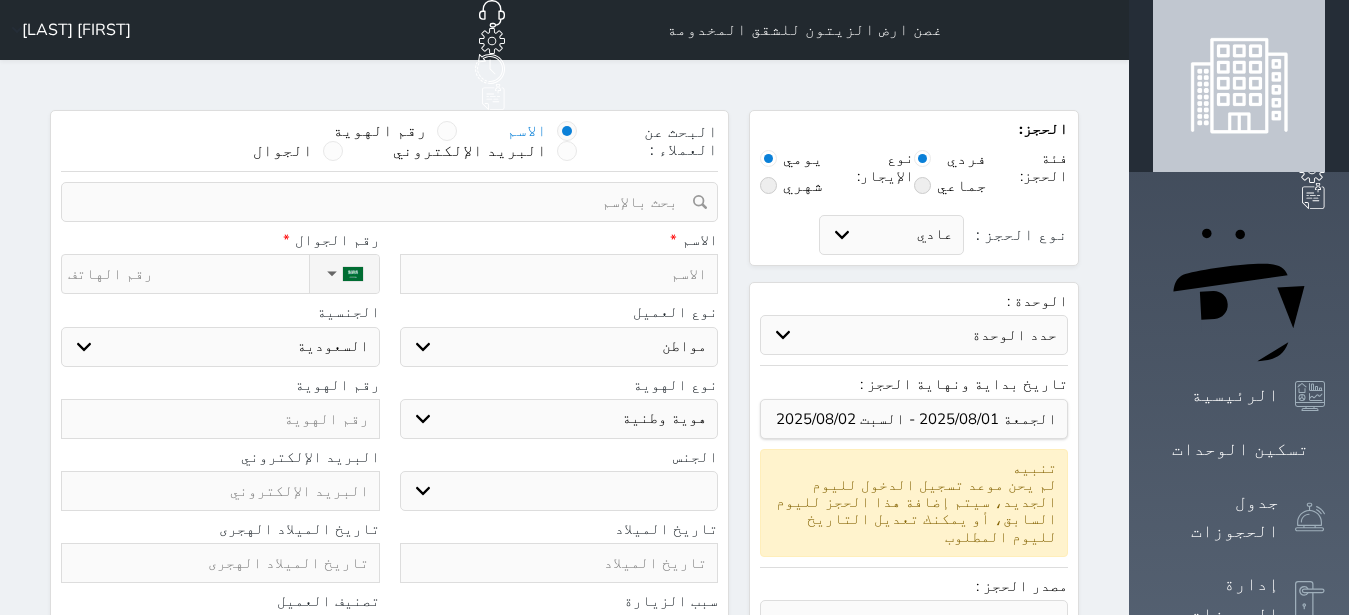 select 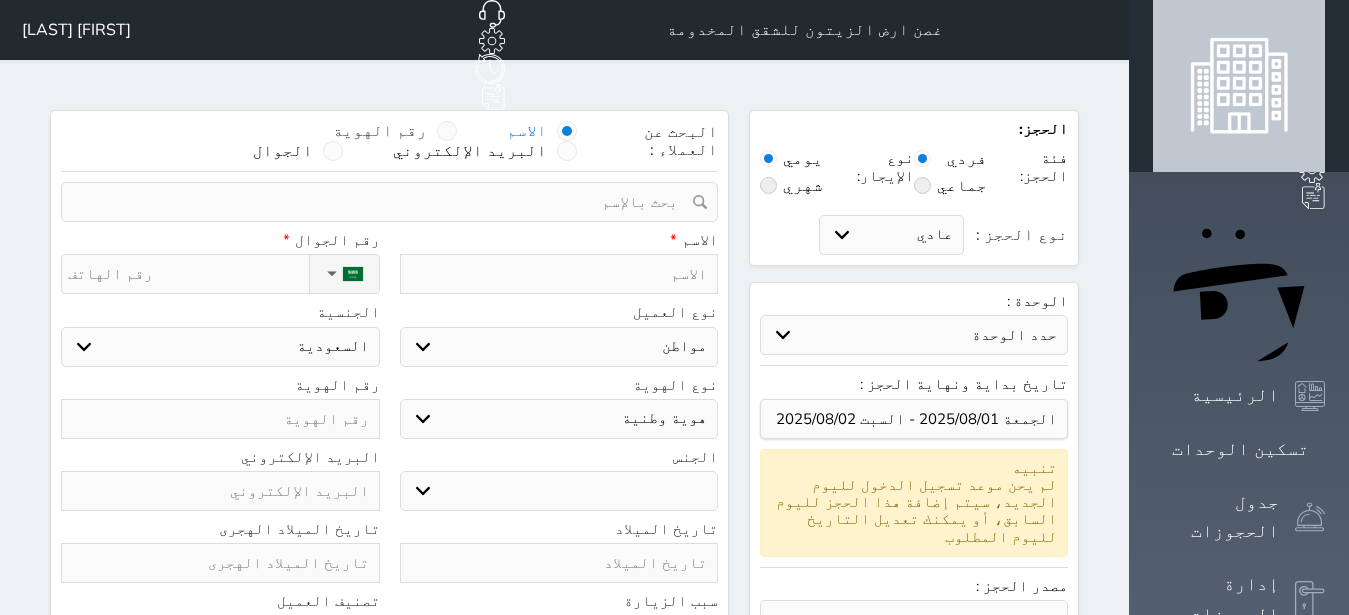 click at bounding box center (447, 131) 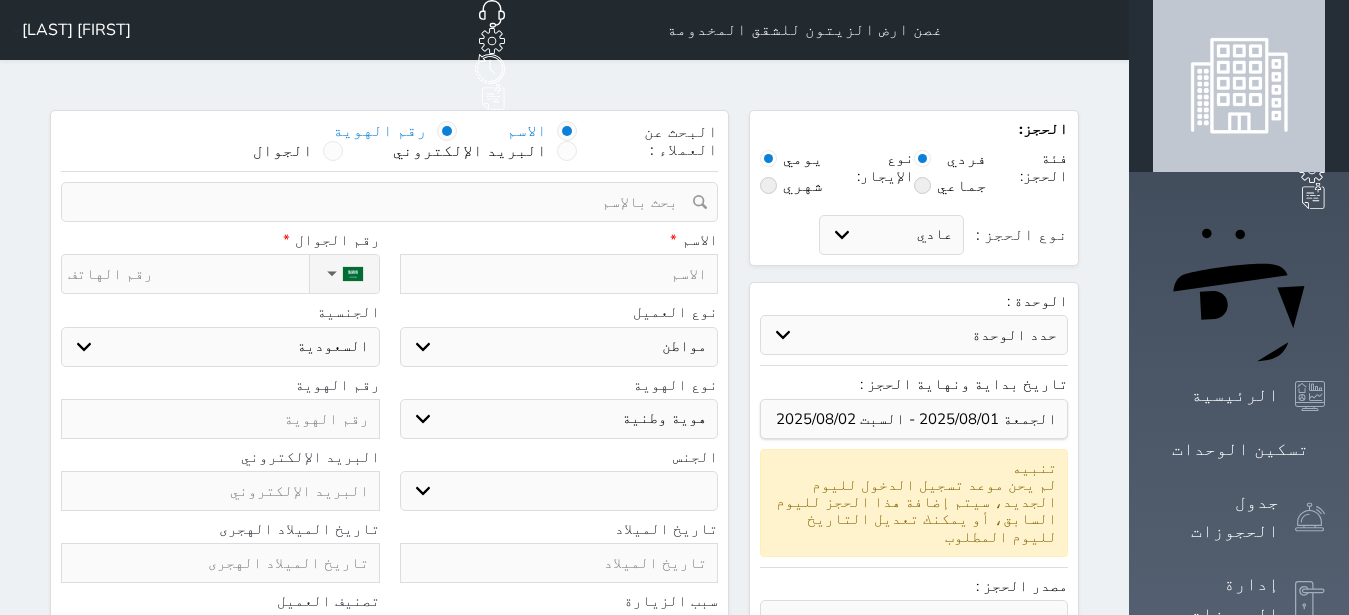 select 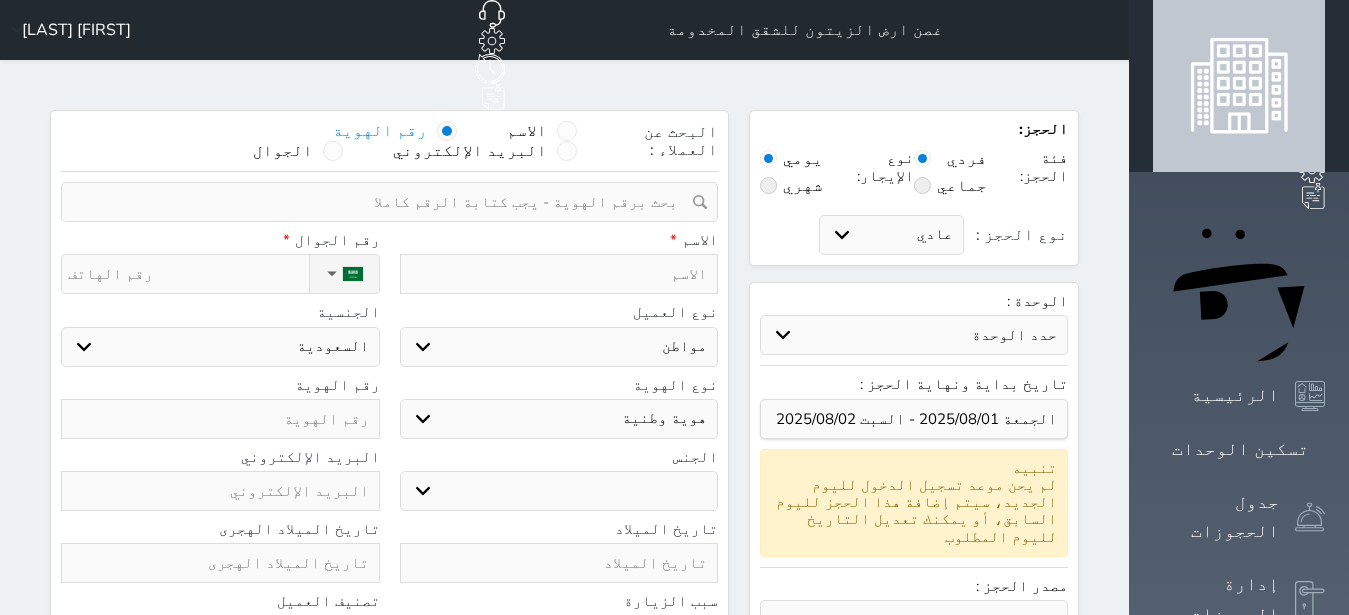 click at bounding box center (382, 202) 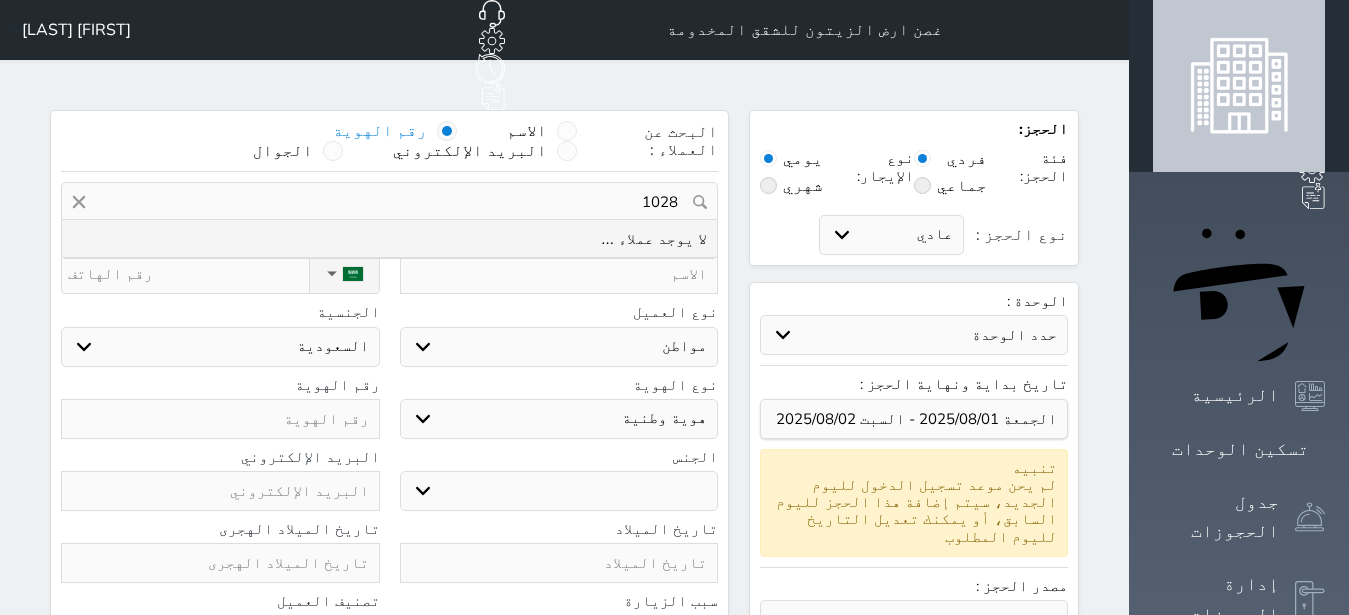 type on "10289" 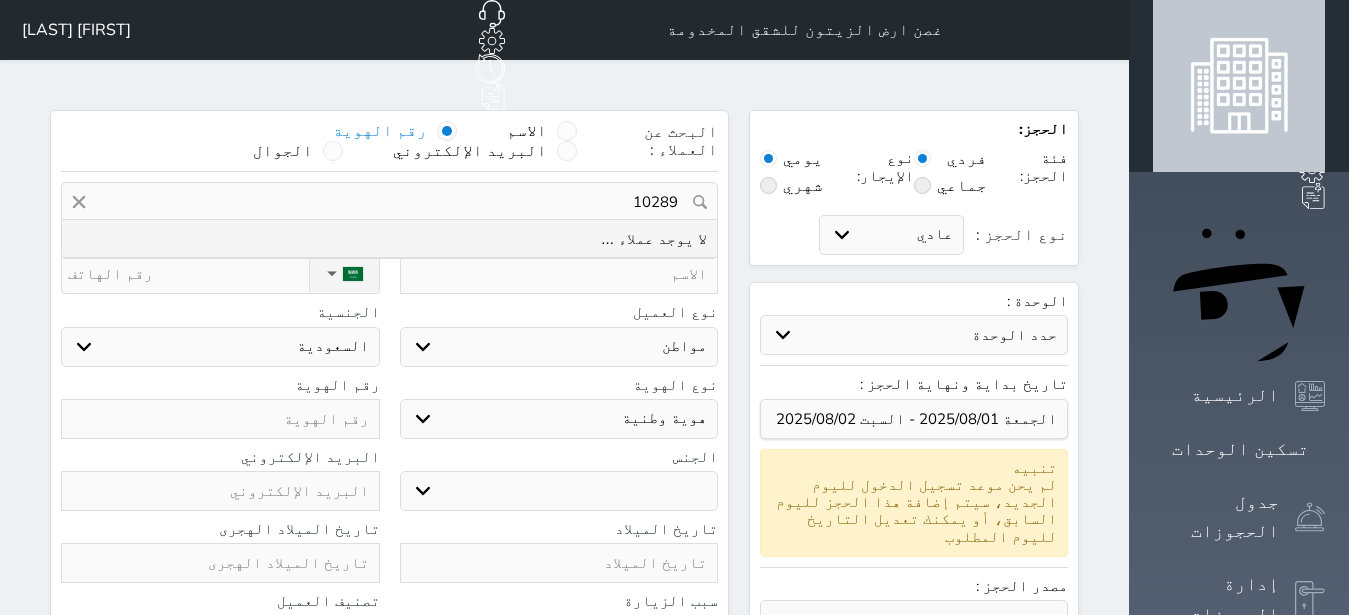select 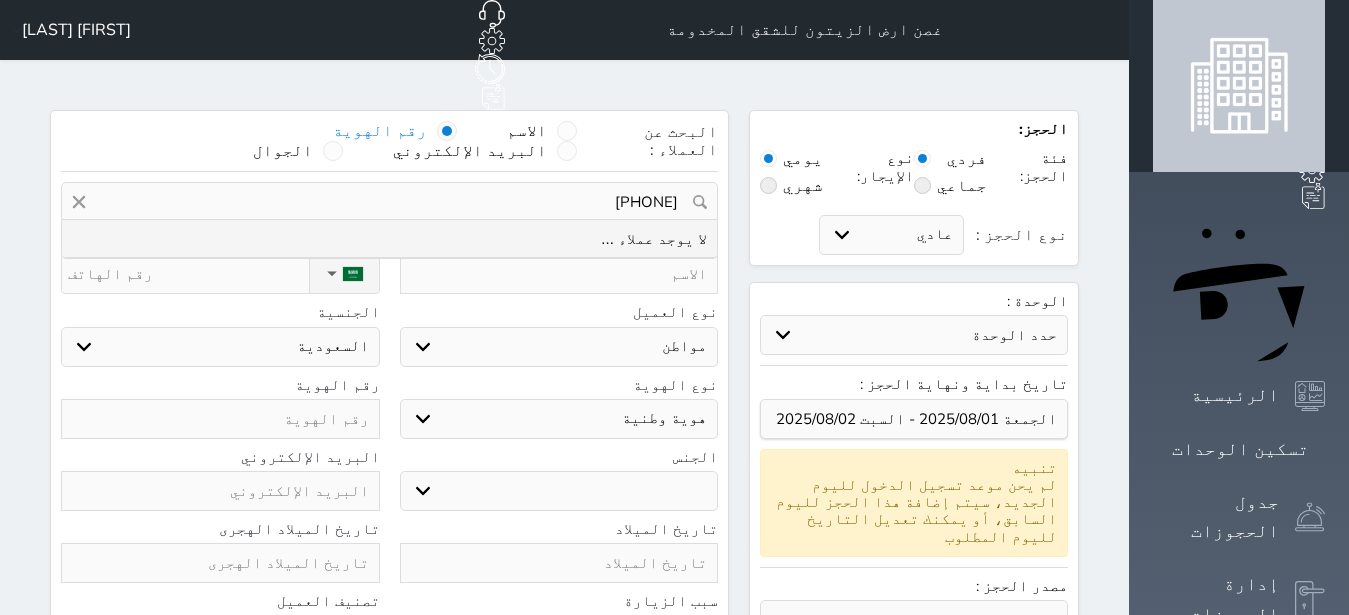 click on "[PHONE]" at bounding box center (389, 202) 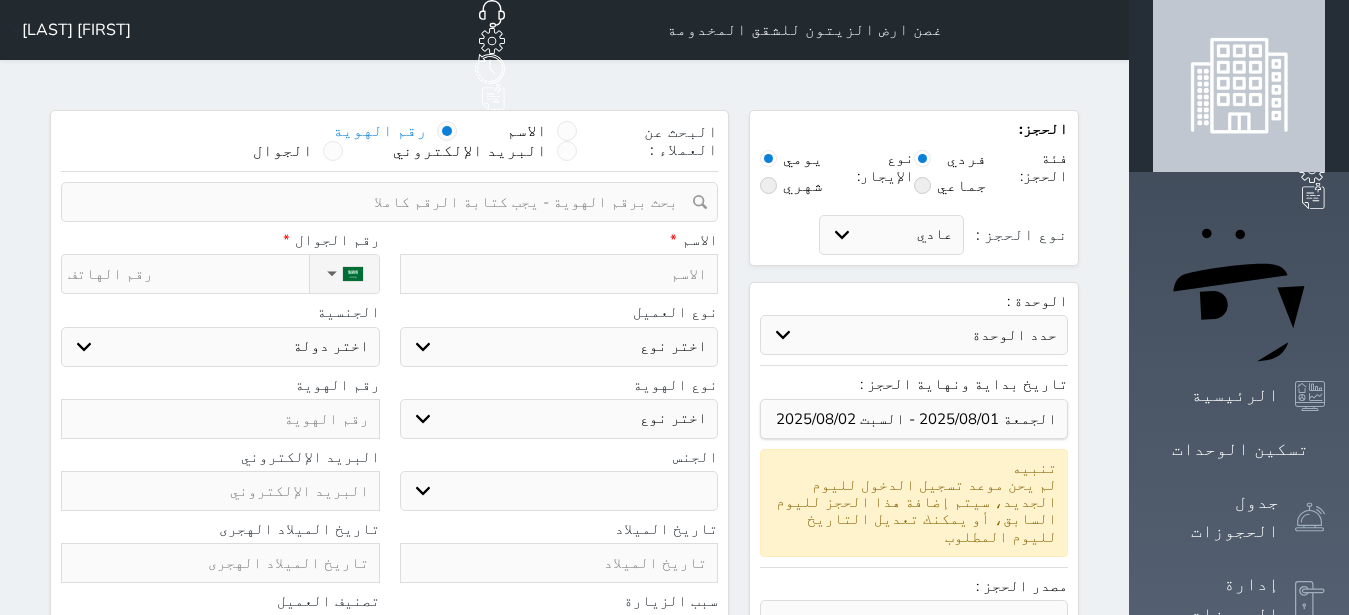 click at bounding box center [220, 419] 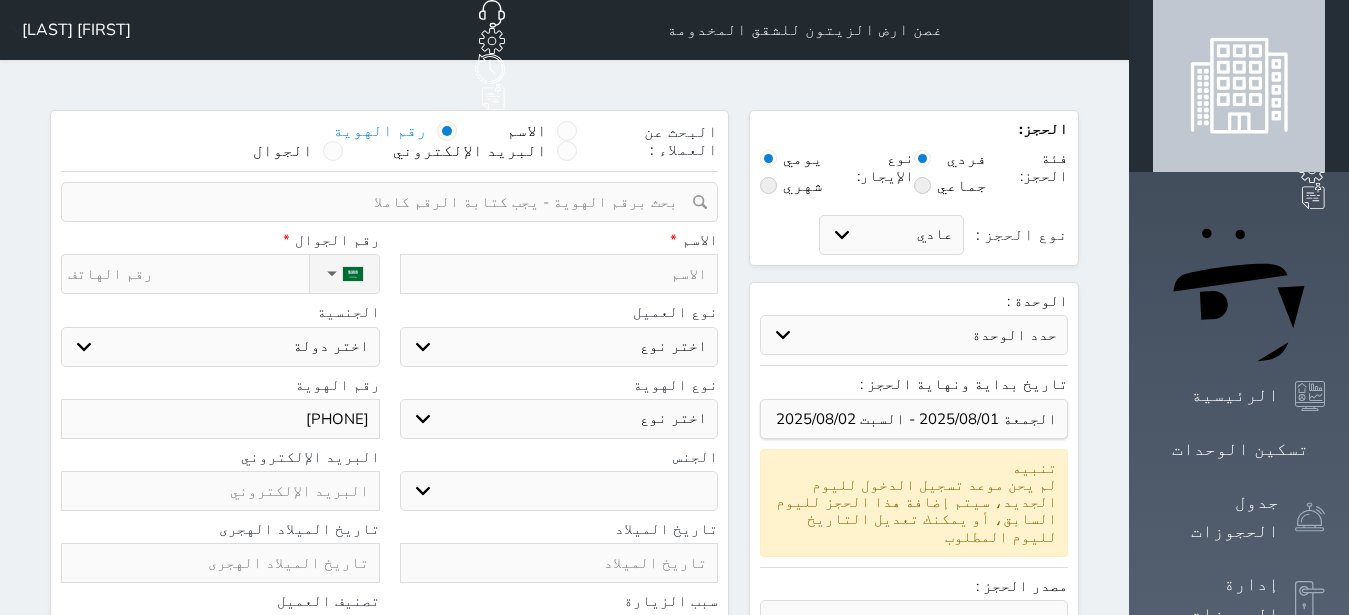 type on "[PHONE]" 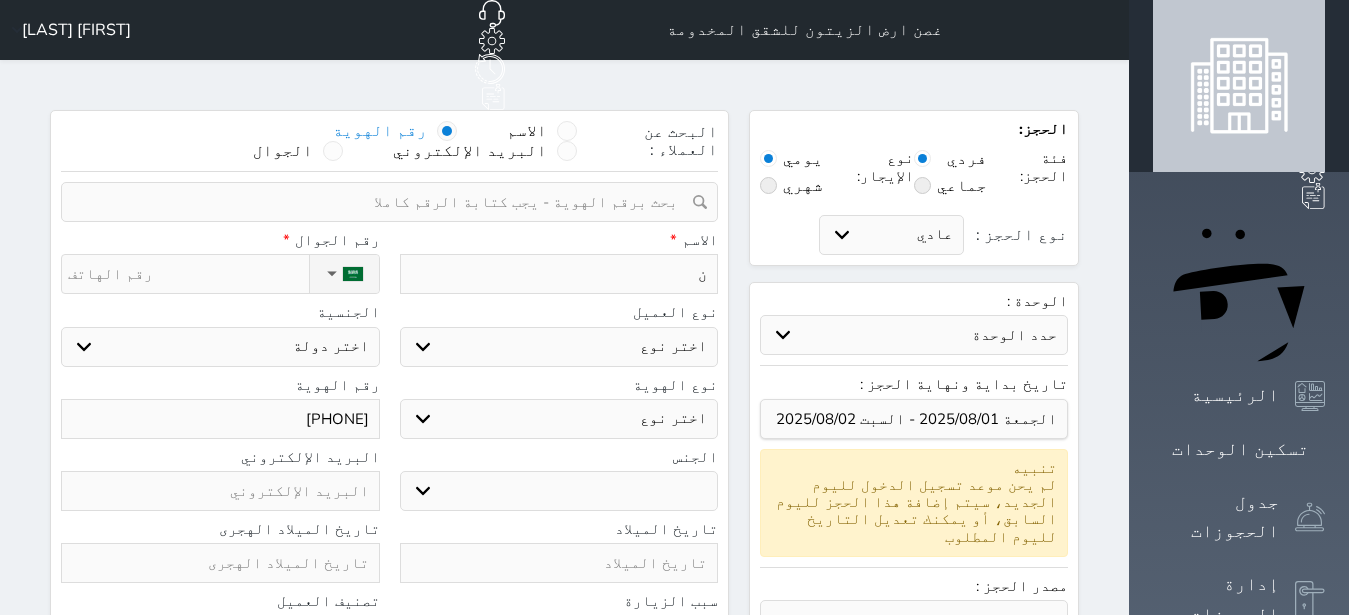 type on "نا" 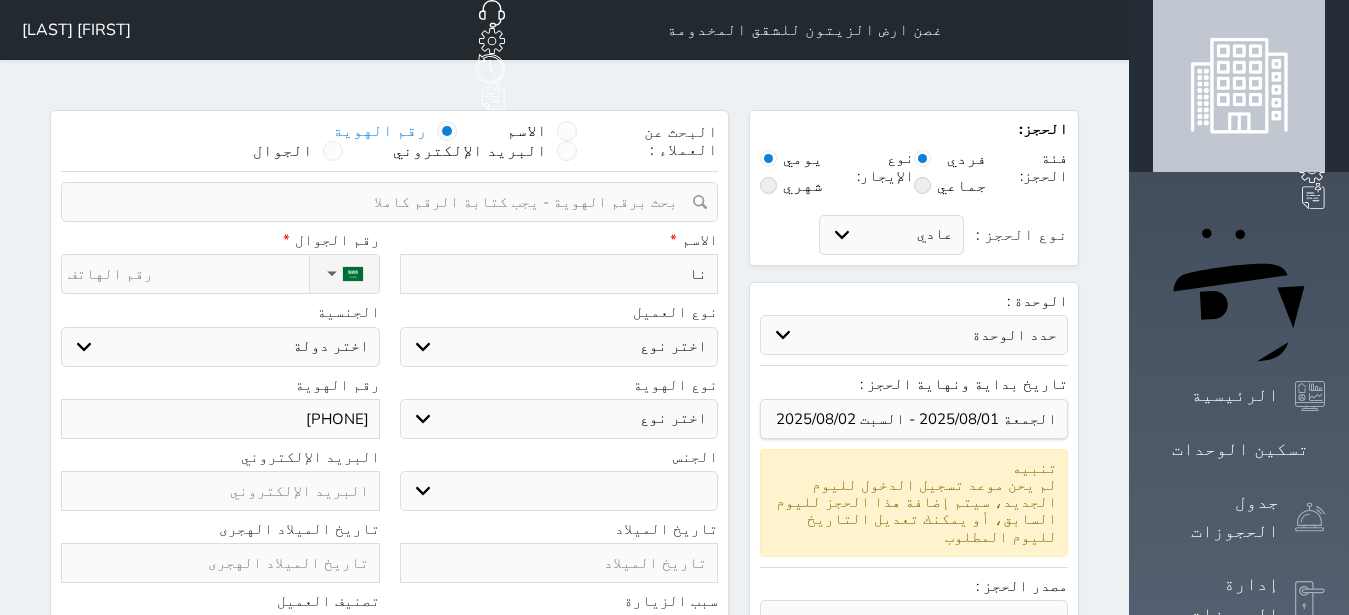 type on "ناي" 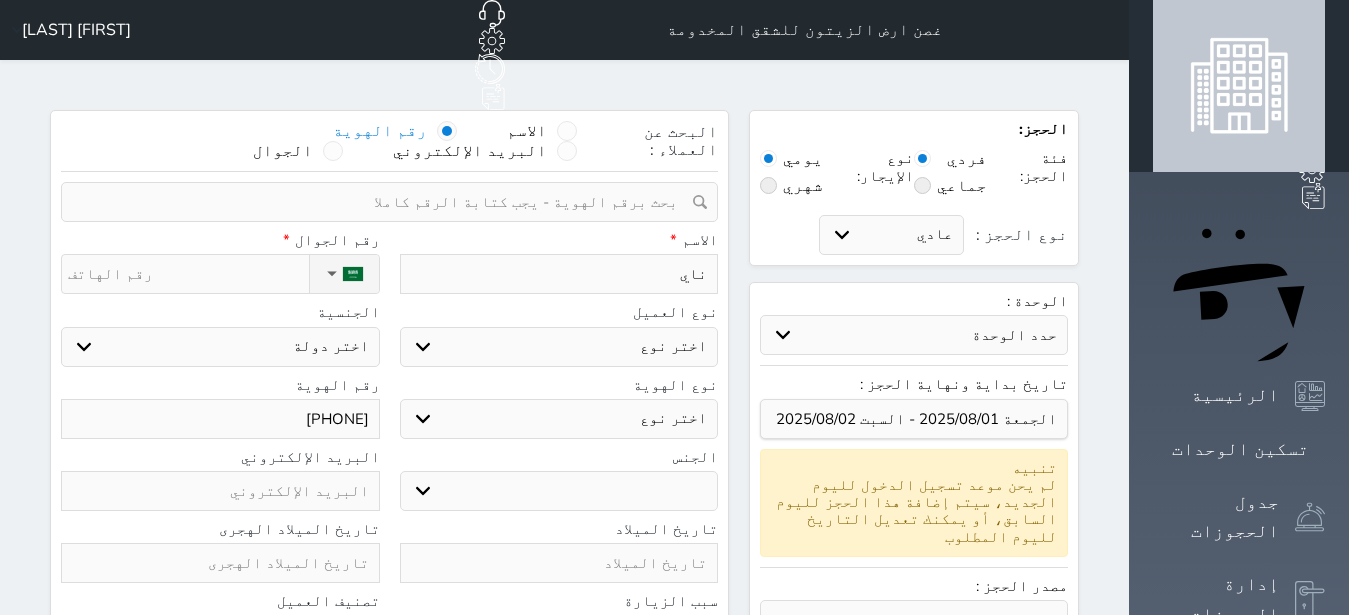 type on "ناي" 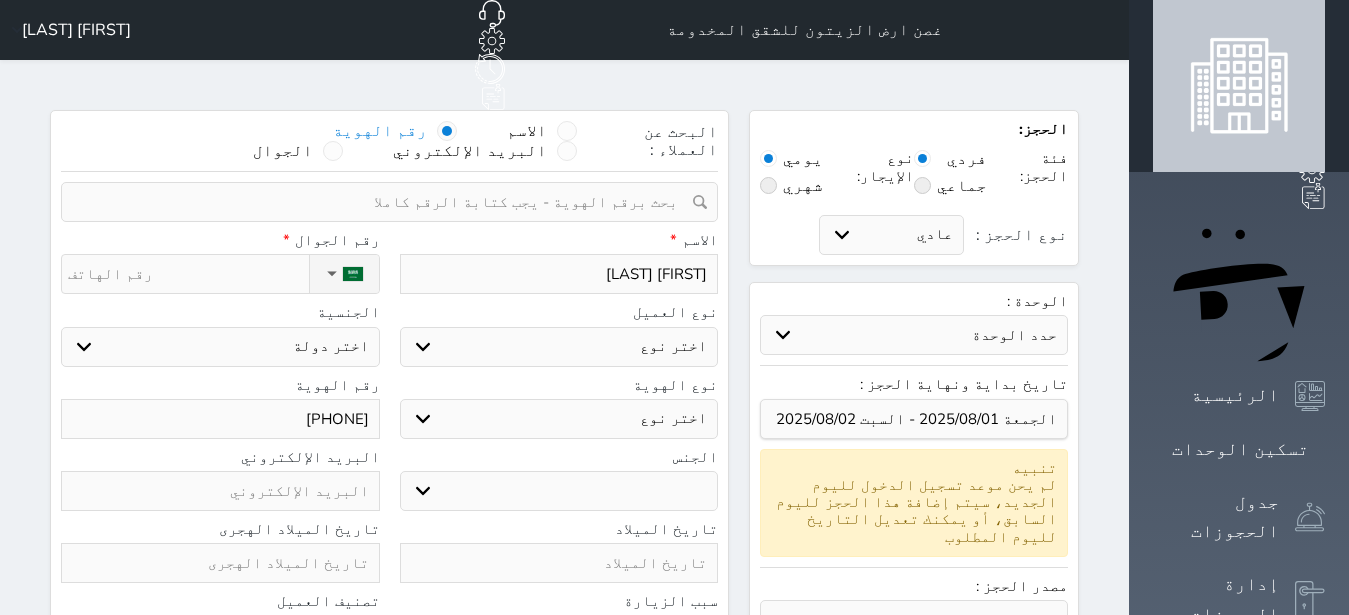 type on "ناي" 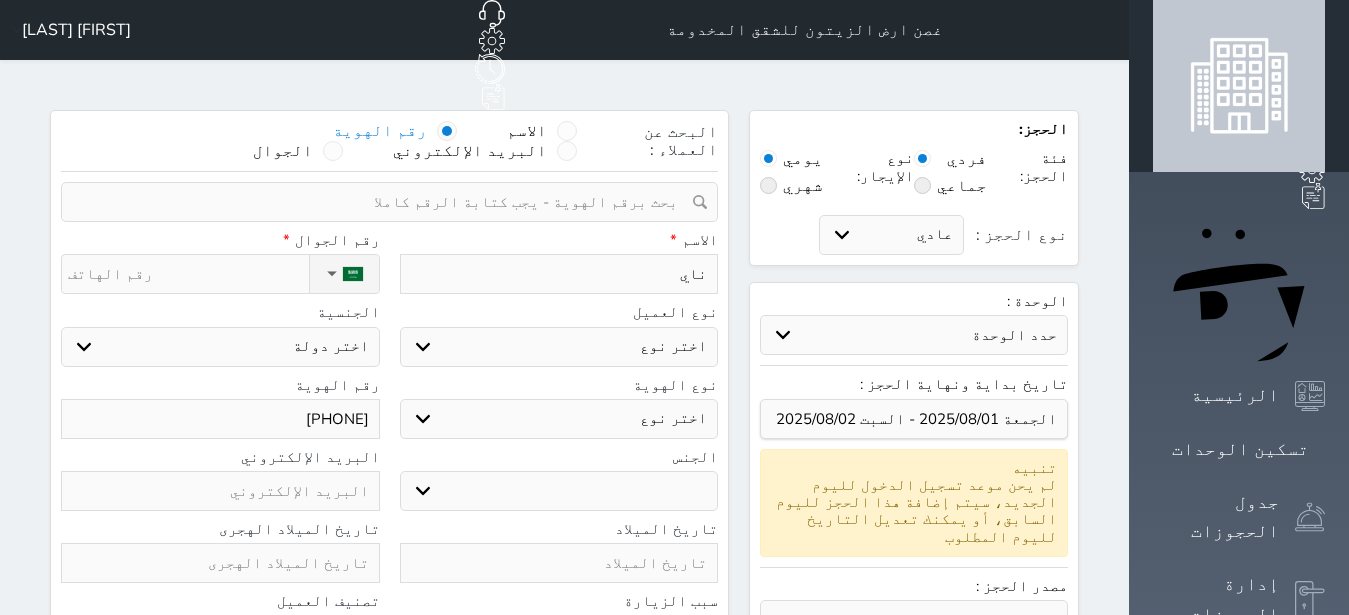 type on "ناي" 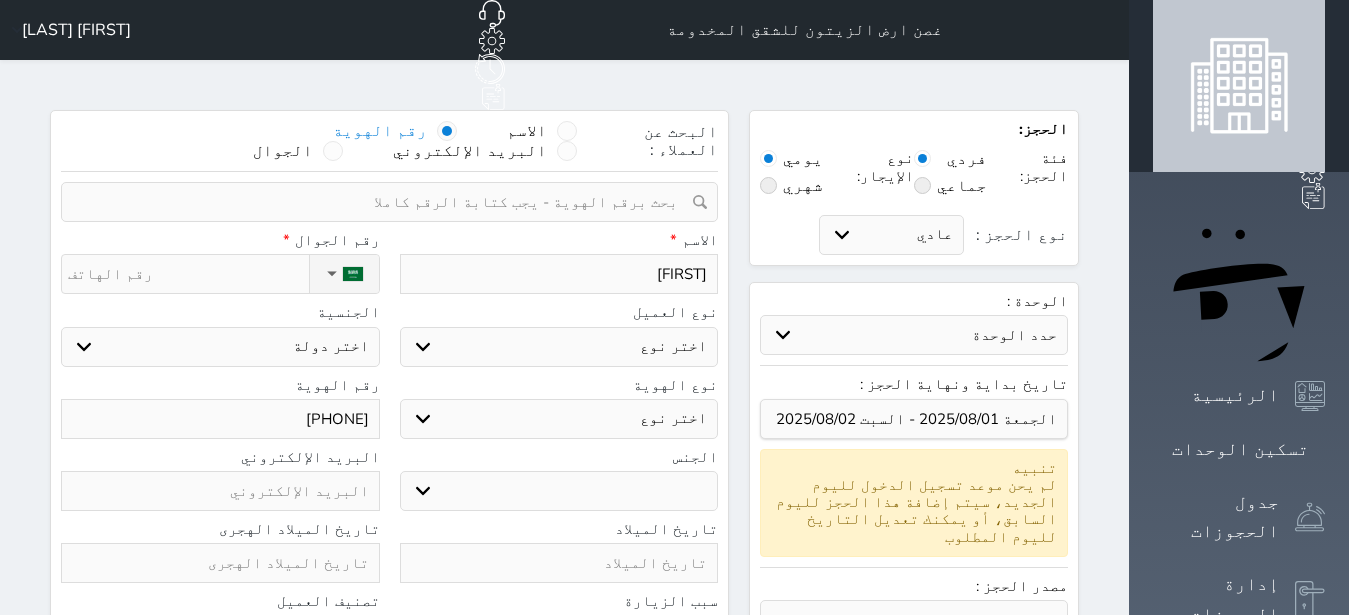 type on "[FIRST]" 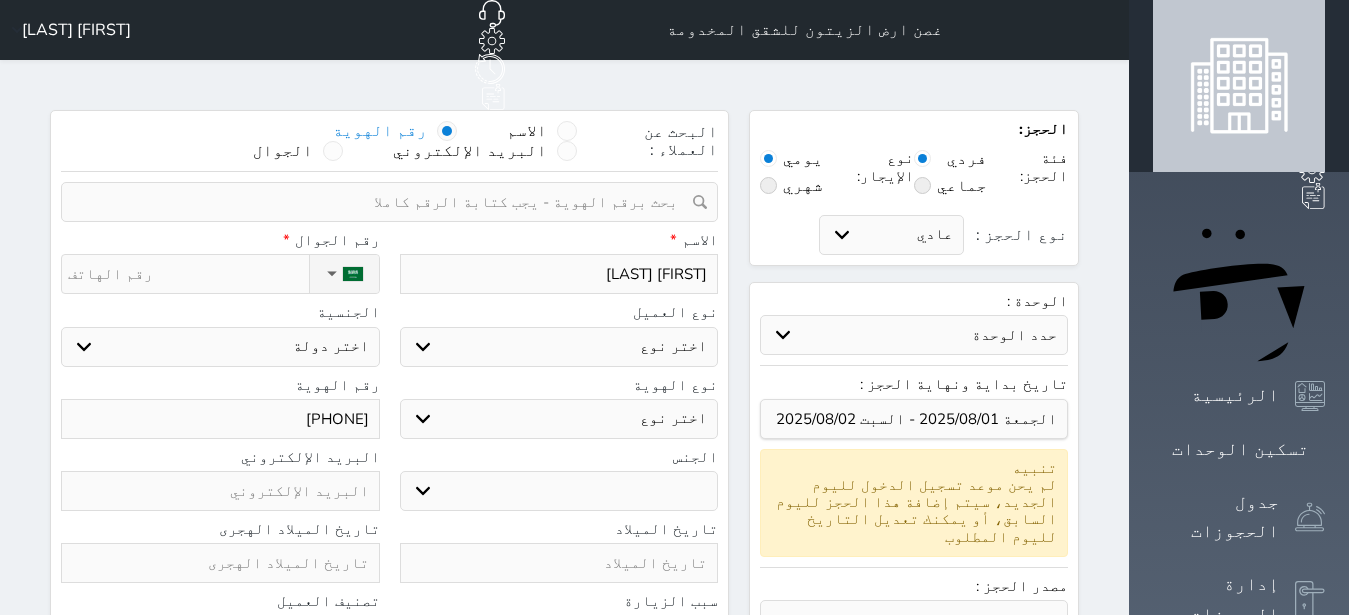 type on "[FIRST] [LAST]" 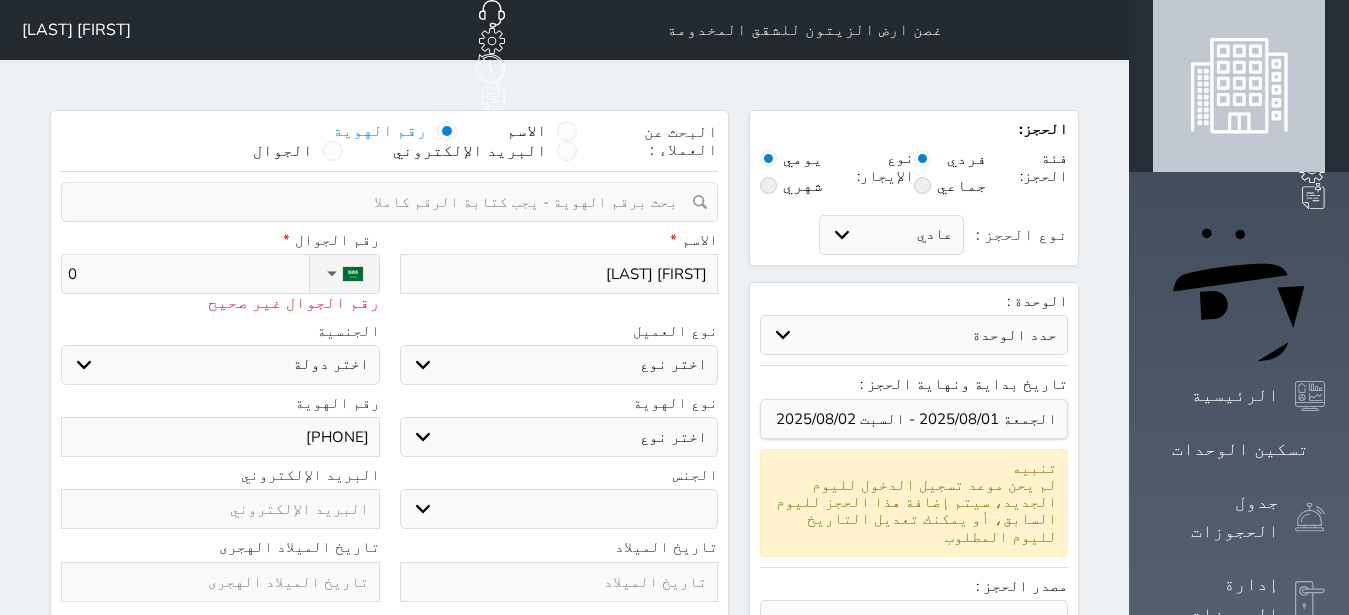 type on "05" 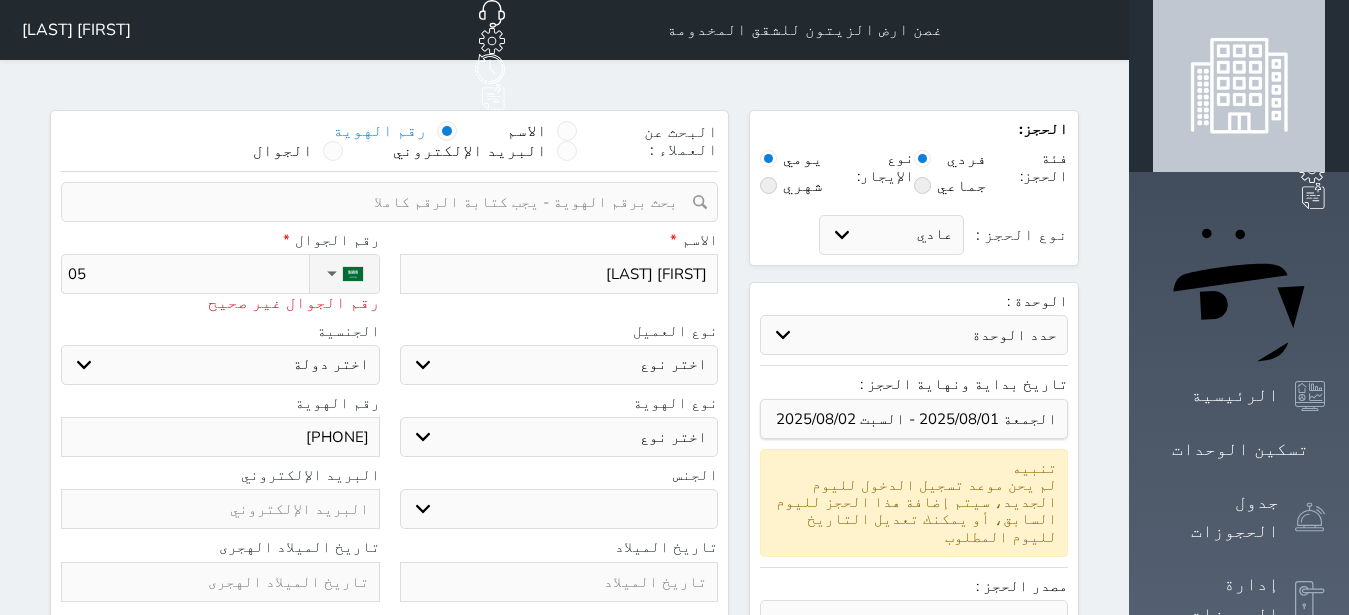 type on "053" 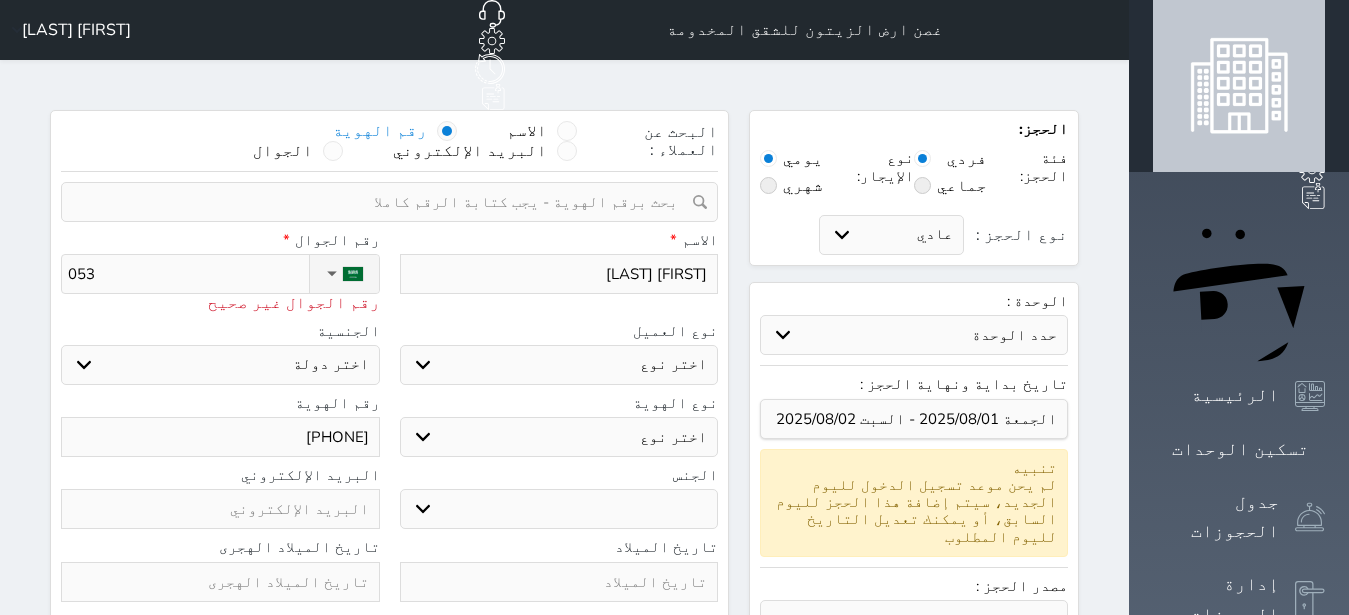 type on "0534" 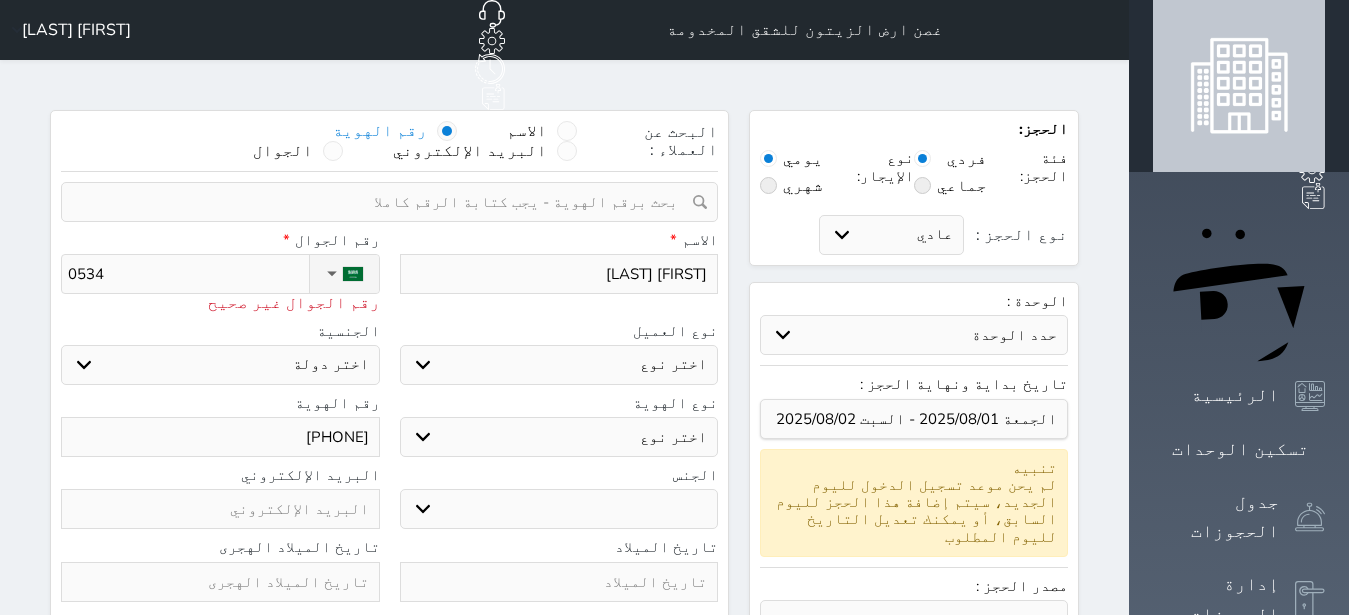 select 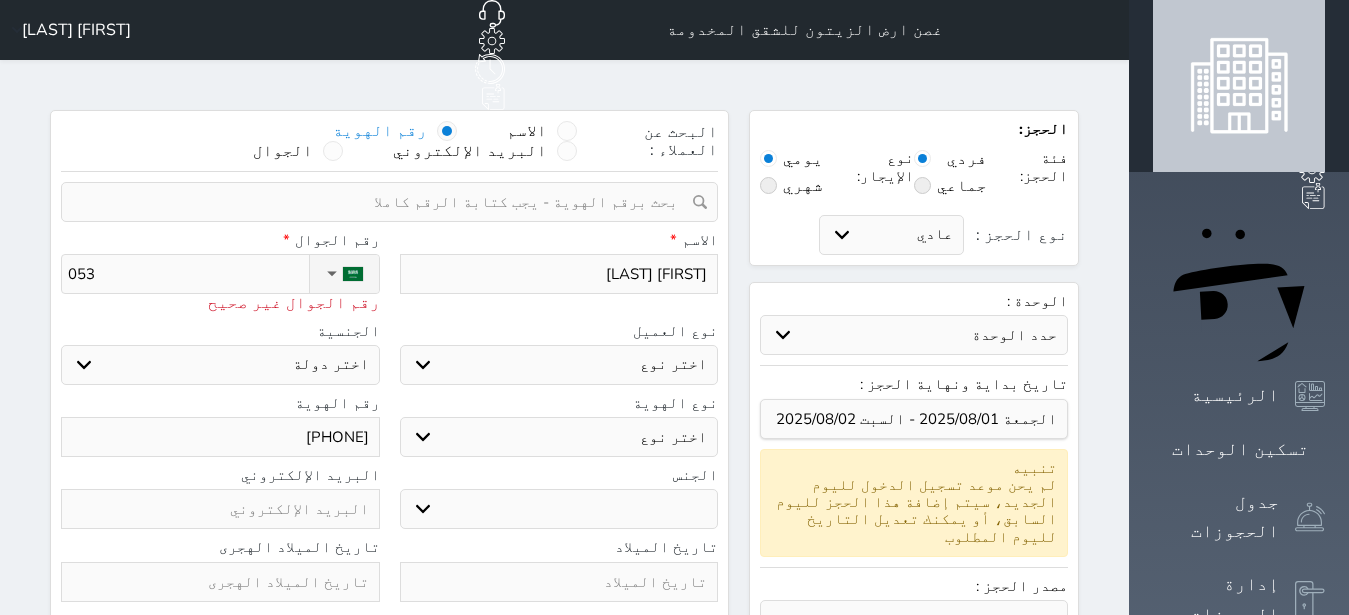 type on "0530" 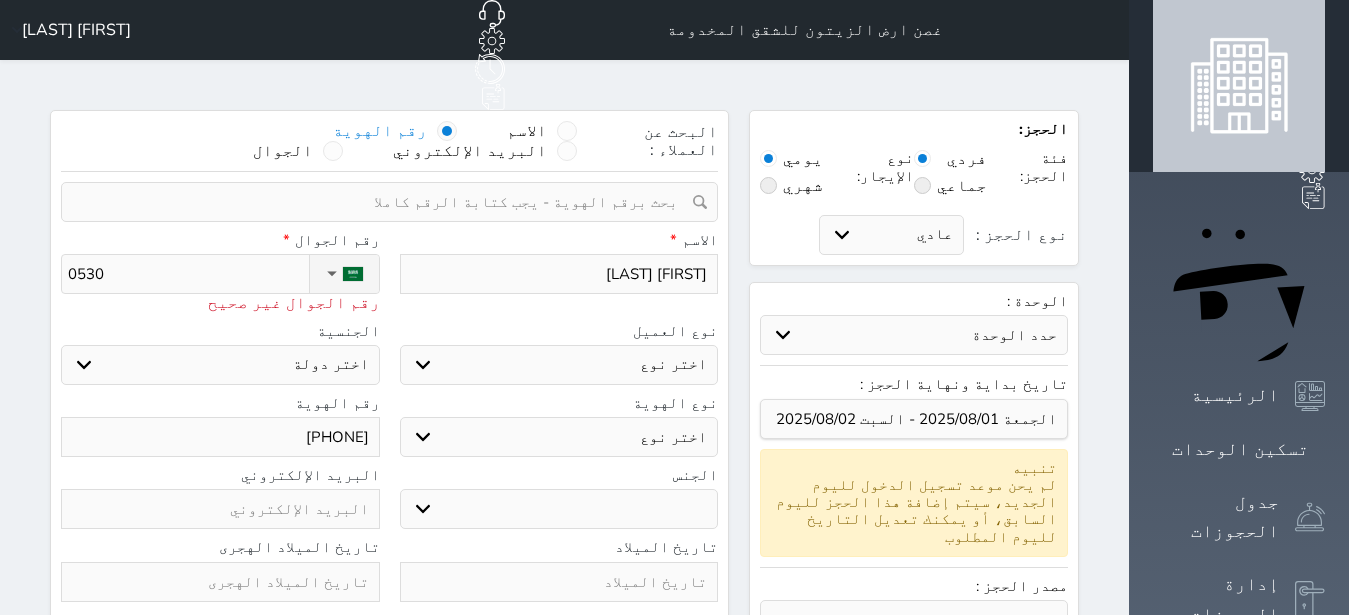 type on "05304" 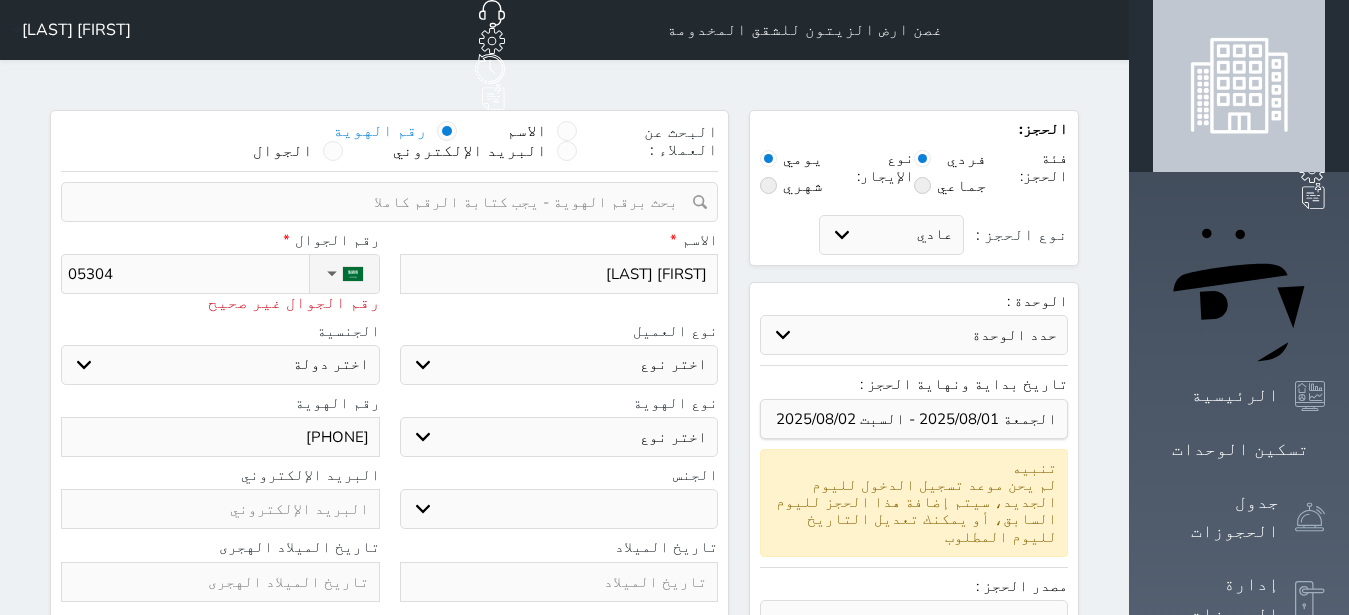 type on "[PHONE]" 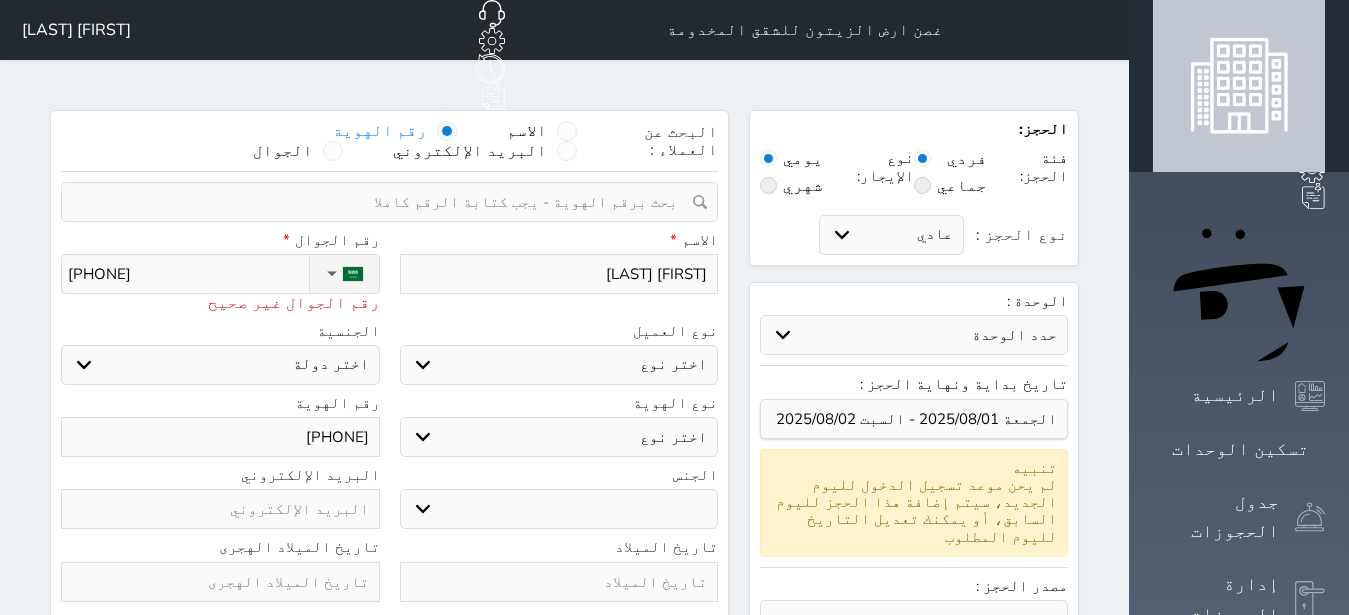 type on "[PHONE]" 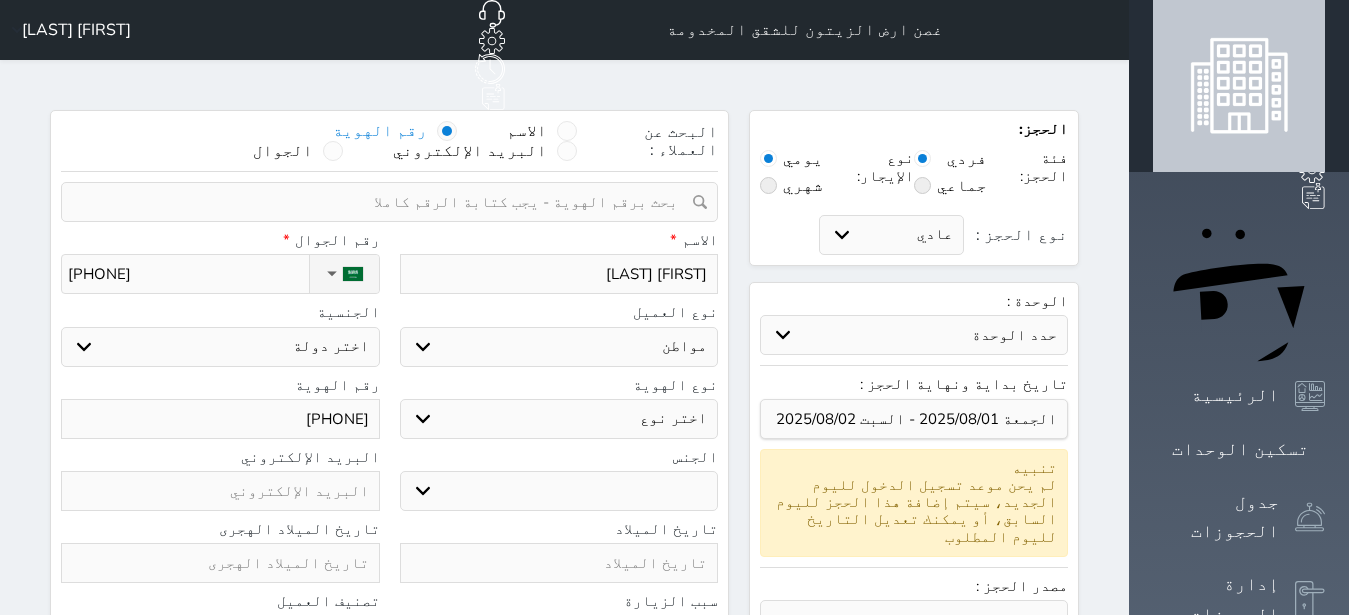 click on "مواطن" at bounding box center [0, 0] 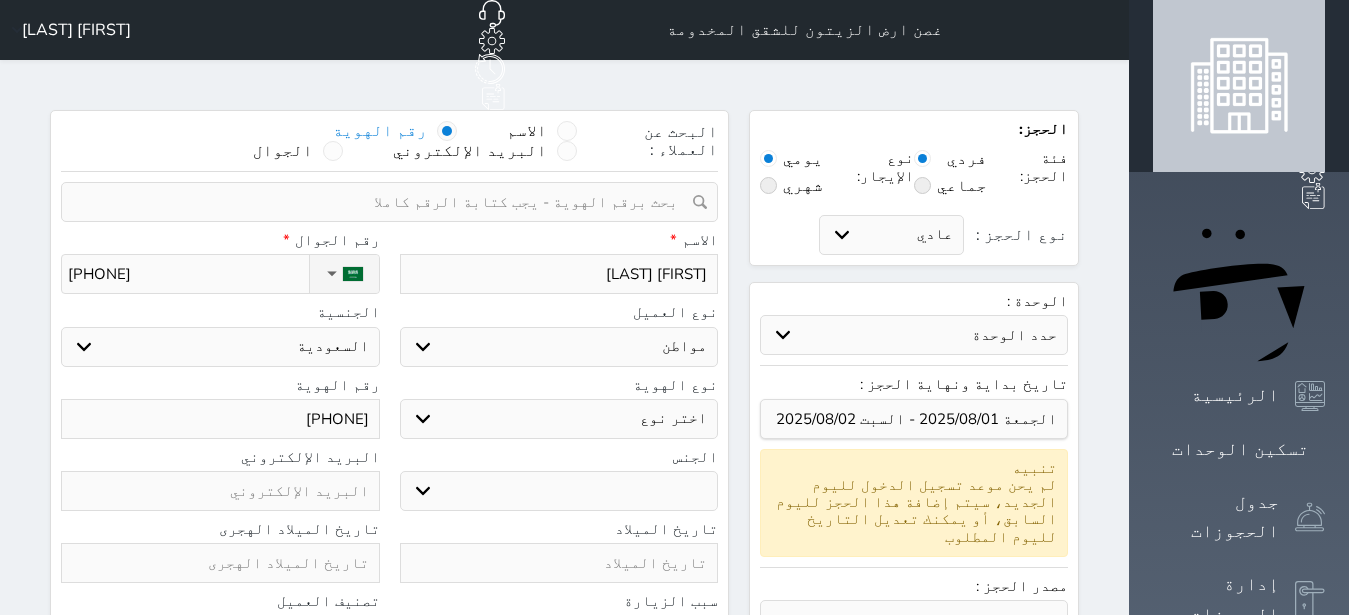 click on "اختر نوع   هوية وطنية هوية عائلية جواز السفر" at bounding box center [559, 419] 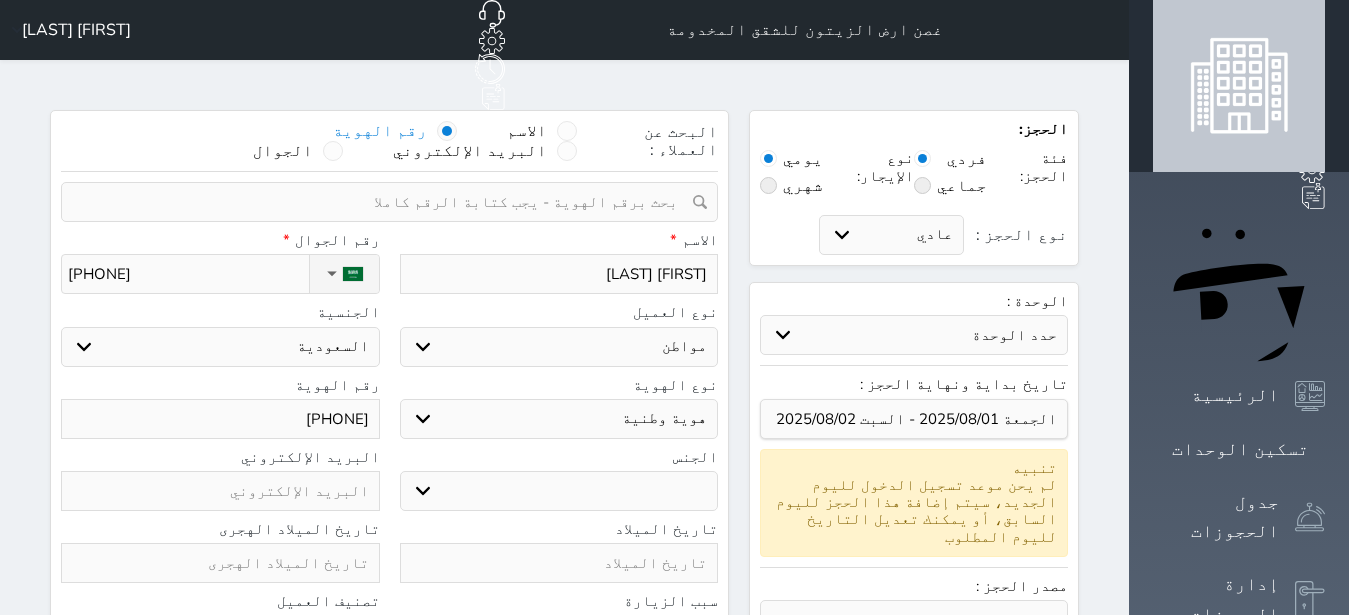 click on "ذكر   انثى" at bounding box center [559, 491] 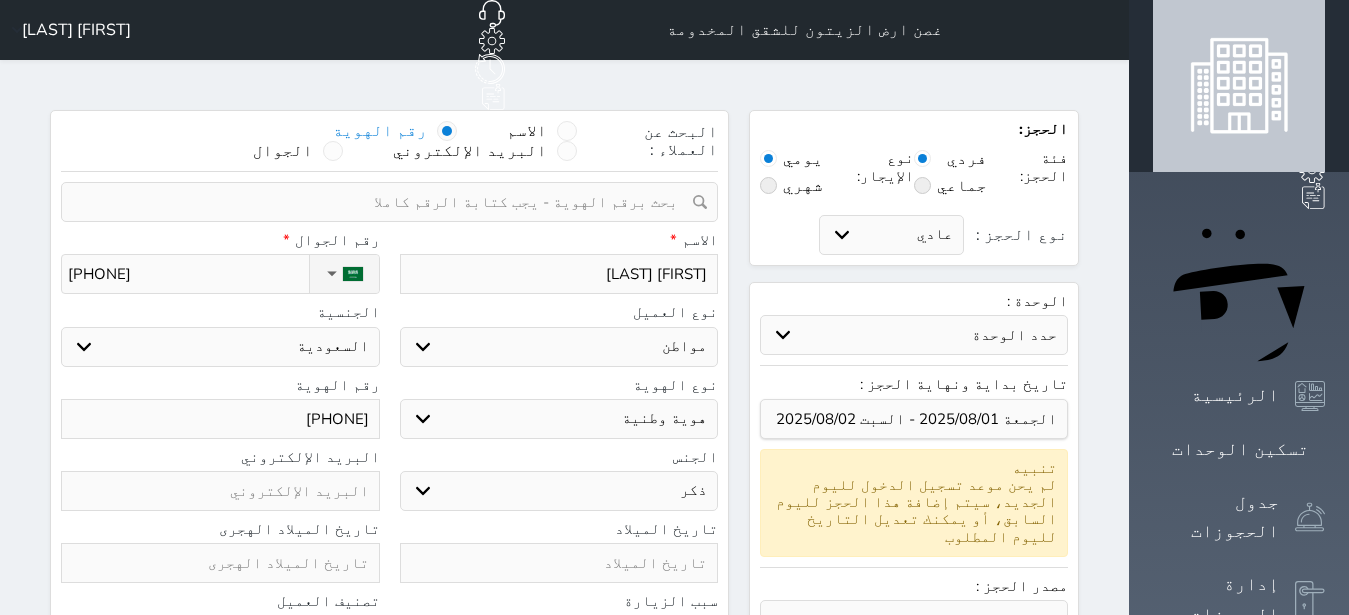 click at bounding box center [559, 563] 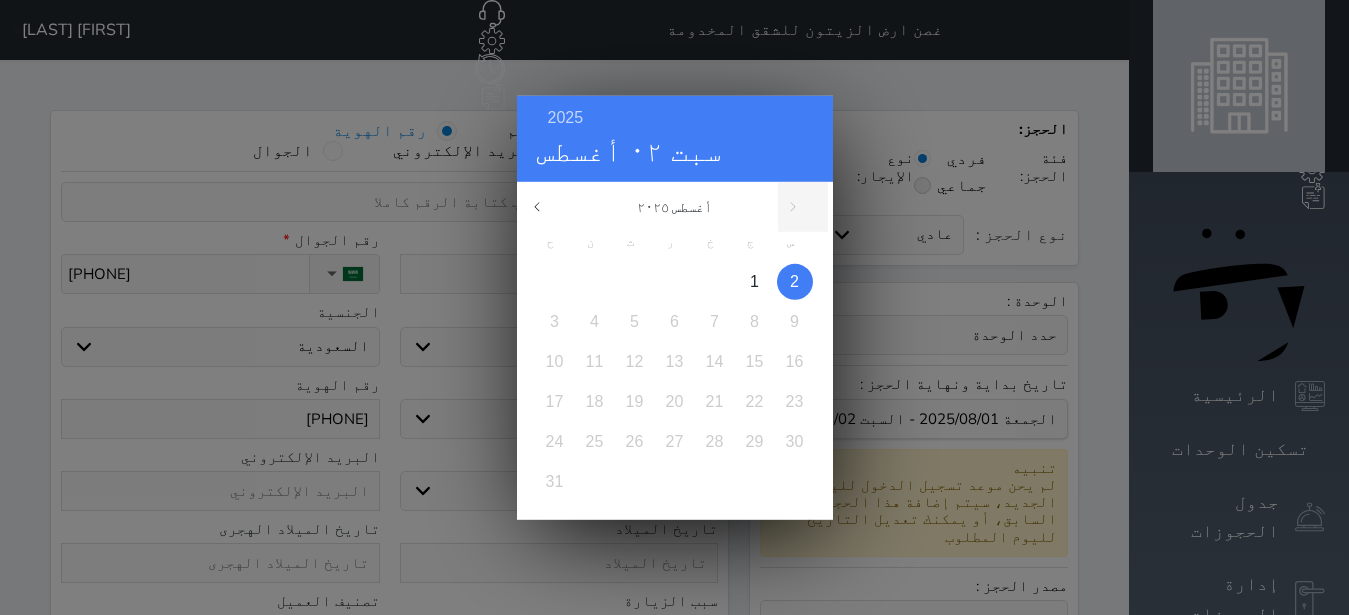 click on "2025   سبت ٠٢ أغسطس         أغسطس ٢٠٢٥
ح
ن
ث
ر
خ
ج
س
1   2   3   4   5   6   7   8   9   10   11   12   13   14   15   16   17   18   19   20   21   22   23   24   25   26   27   28   29   30   31
يناير
فبراير
مارس
أبريل
مايو
يونيو
يوليو
أغسطس
سبتمبر
أكتوبر" at bounding box center [674, 307] 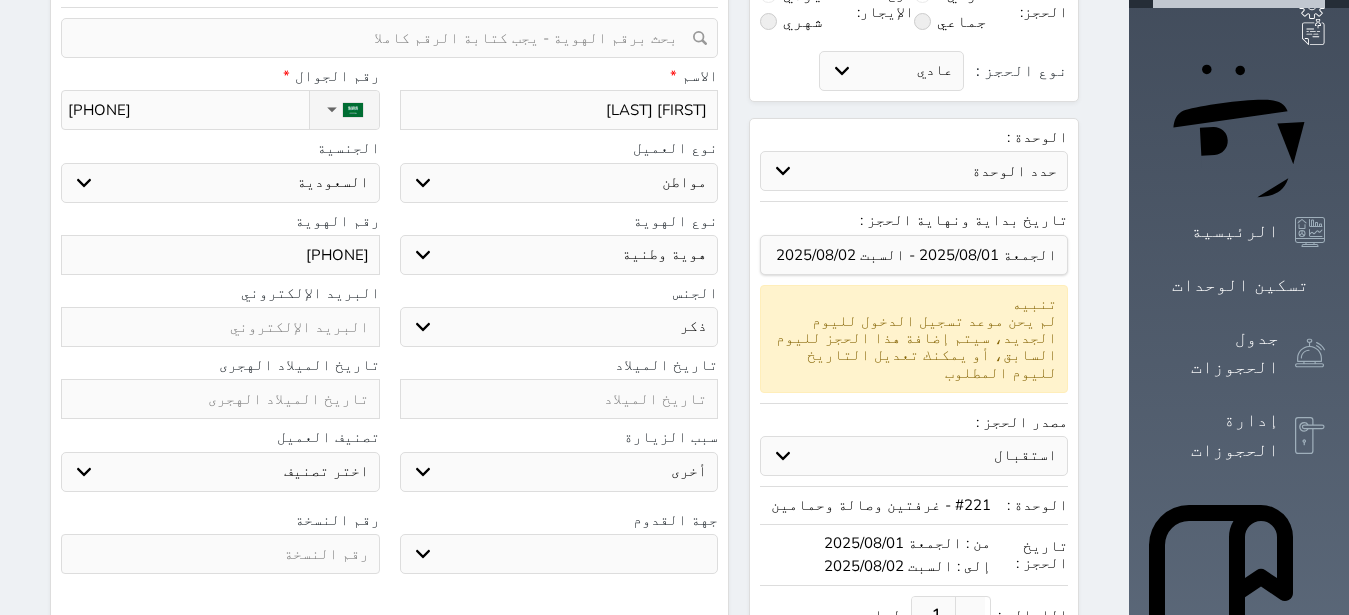 scroll, scrollTop: 126, scrollLeft: 0, axis: vertical 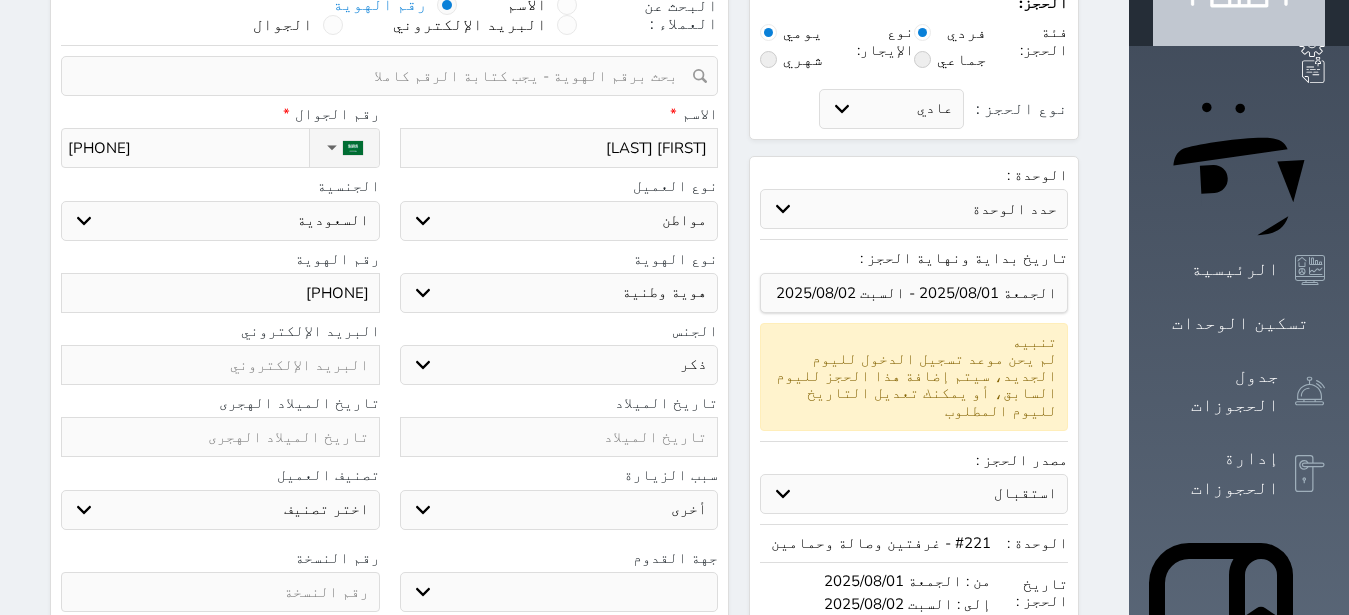 click on "حدد الوحدة
#329 - غرفة وصالة
#327 - غرفتين وصالة وحمامين
#326 - غرفتين وصالة وحمامين
#224 - غرفة وصالة
#222 - غرفة وصالة
#221 - غرفتين وصالة وحمامين
#111 - غرفة وصالة
#107 - غرفة وصالة
#104 - غرفتين وصالة صغيرة" at bounding box center [914, 209] 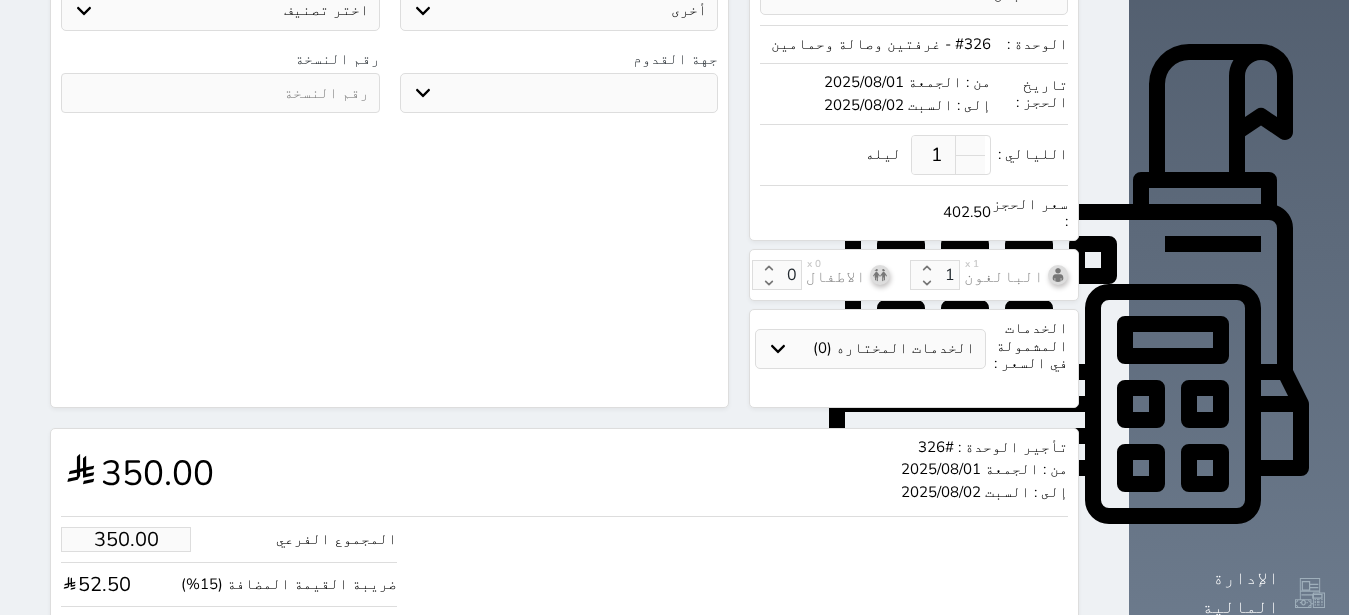 scroll, scrollTop: 694, scrollLeft: 0, axis: vertical 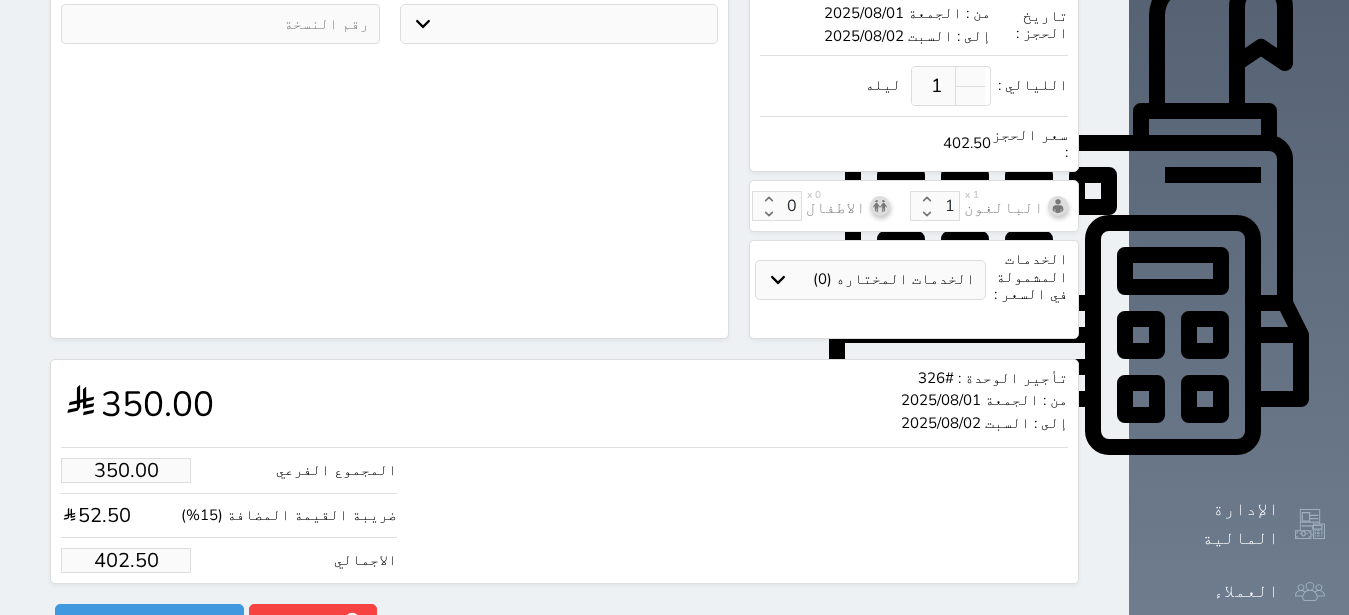 click on "402.50" at bounding box center [126, 560] 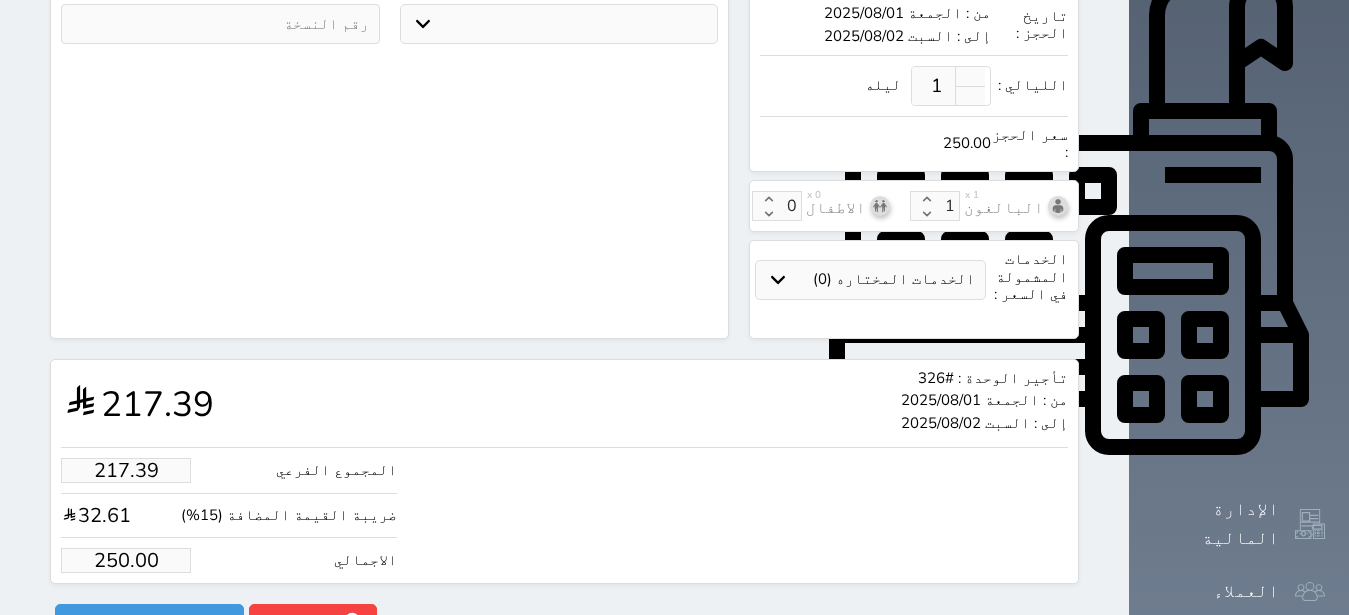 click on "المجموع الفرعي   217.39     ضريبة القيمة المضافة (15%)    32.61      الاجمالي   250.00" at bounding box center [564, 510] 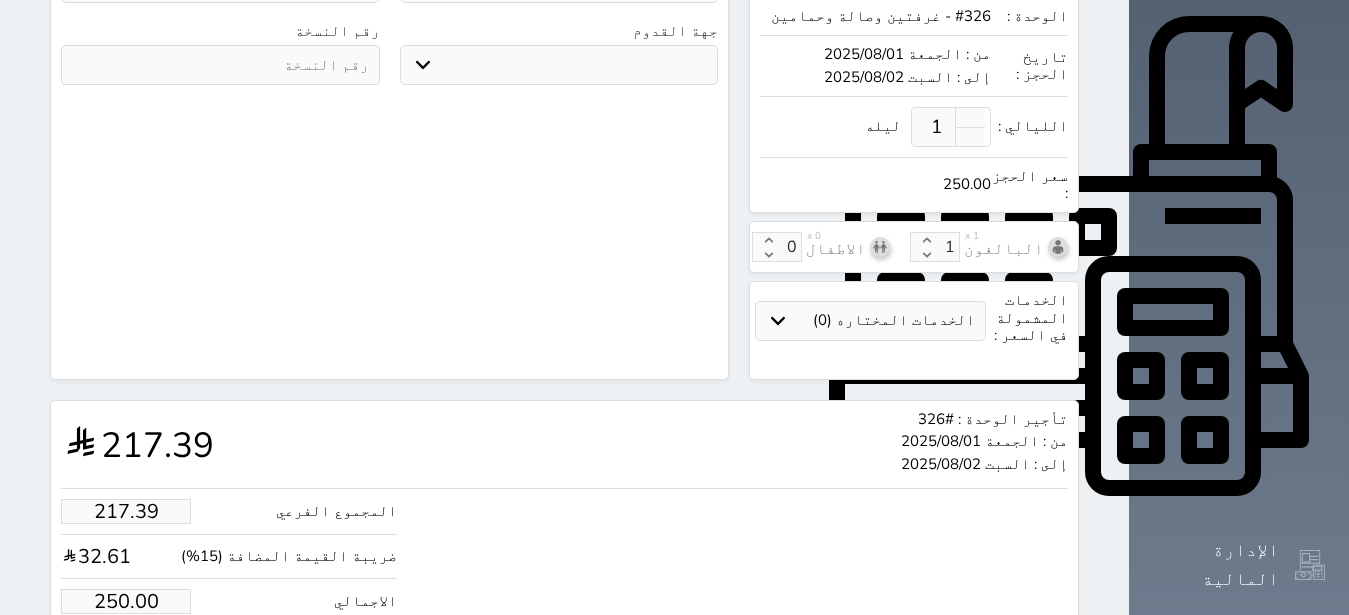 scroll, scrollTop: 694, scrollLeft: 0, axis: vertical 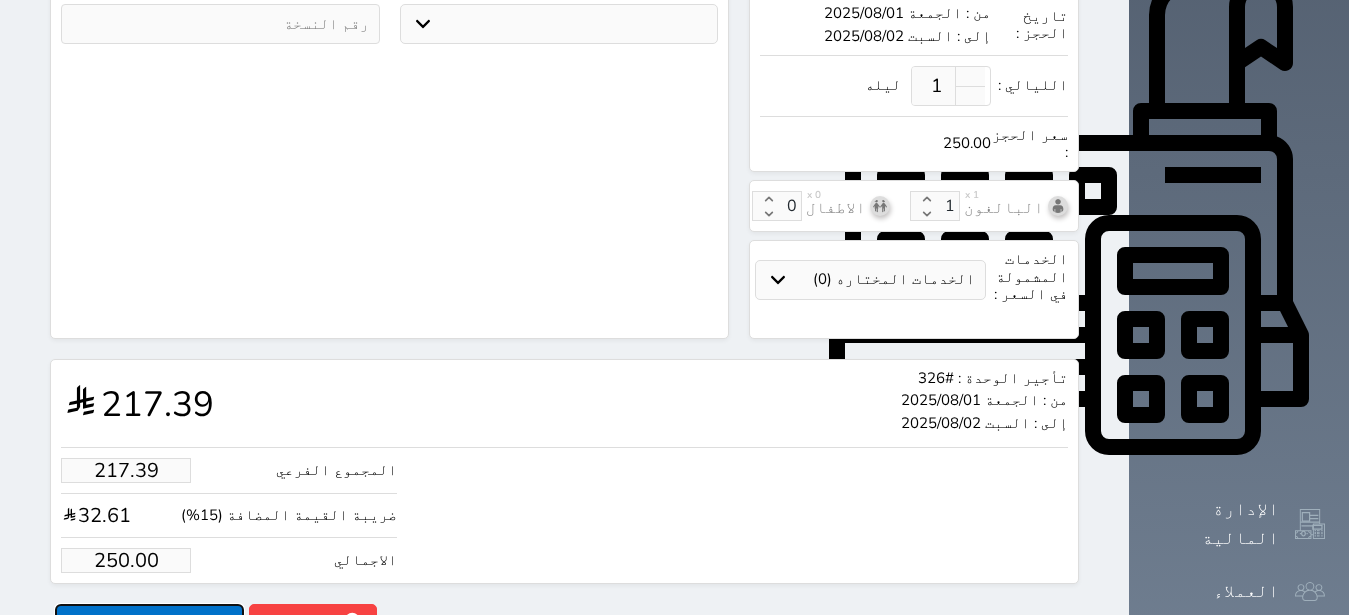 click on "حجز" at bounding box center [149, 621] 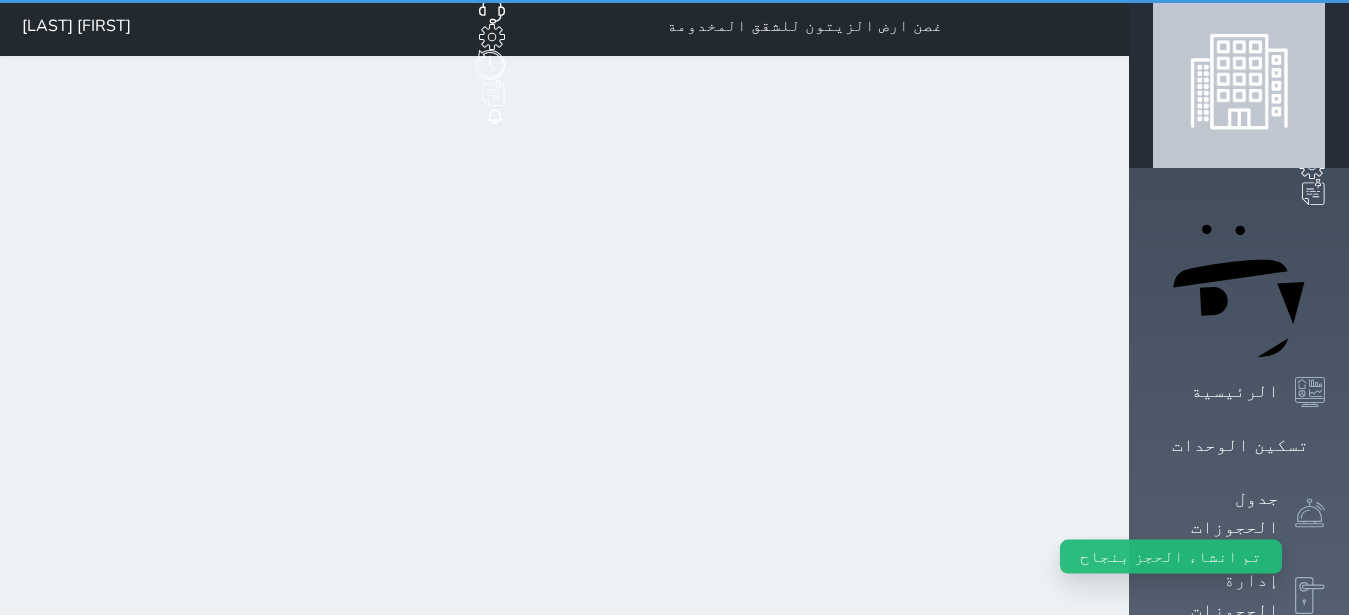 scroll, scrollTop: 0, scrollLeft: 0, axis: both 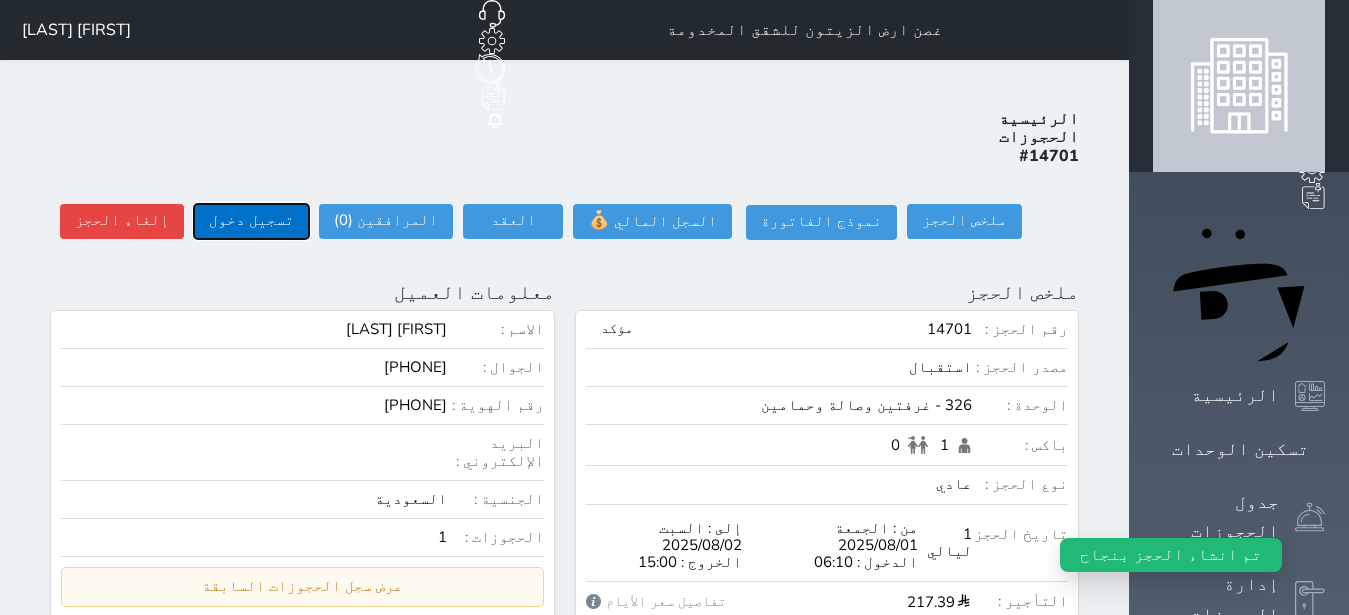click on "تسجيل دخول" at bounding box center [251, 221] 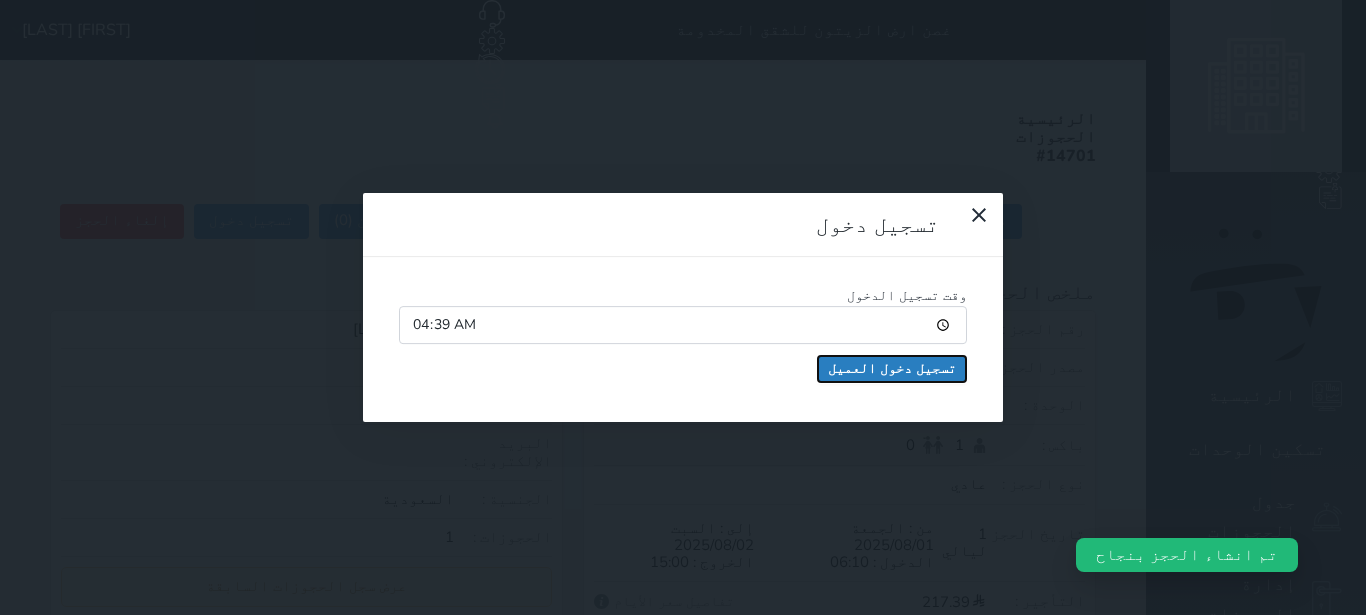 click on "تسجيل دخول العميل" at bounding box center [892, 369] 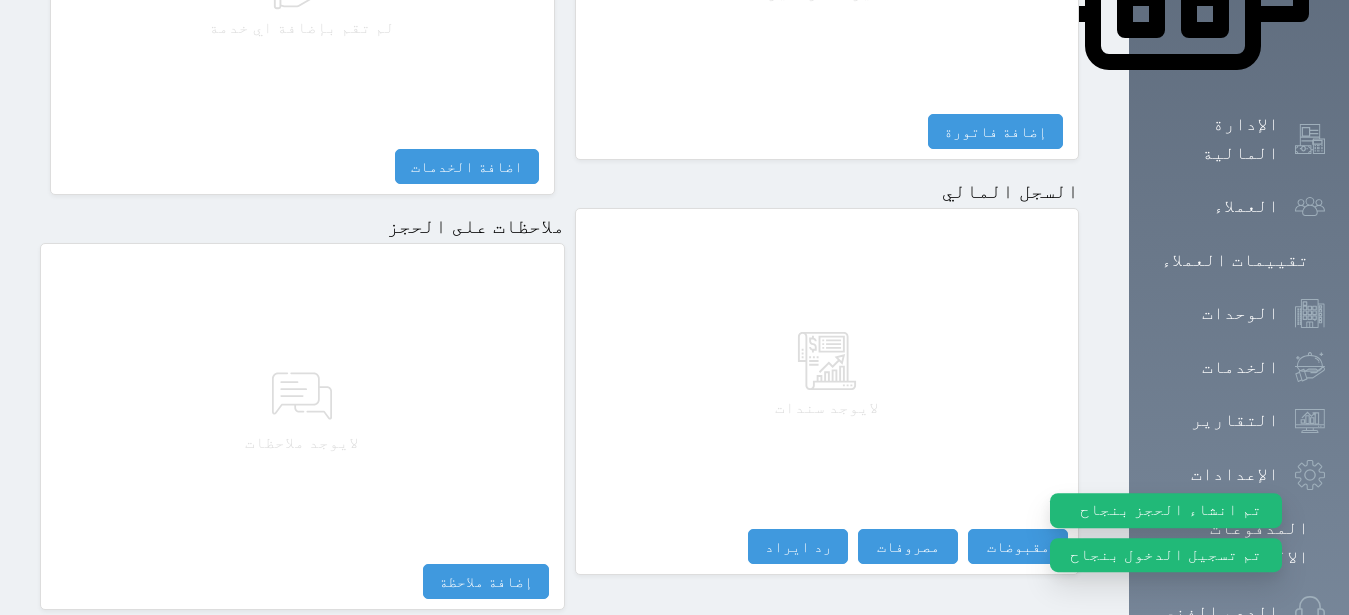 scroll, scrollTop: 1134, scrollLeft: 0, axis: vertical 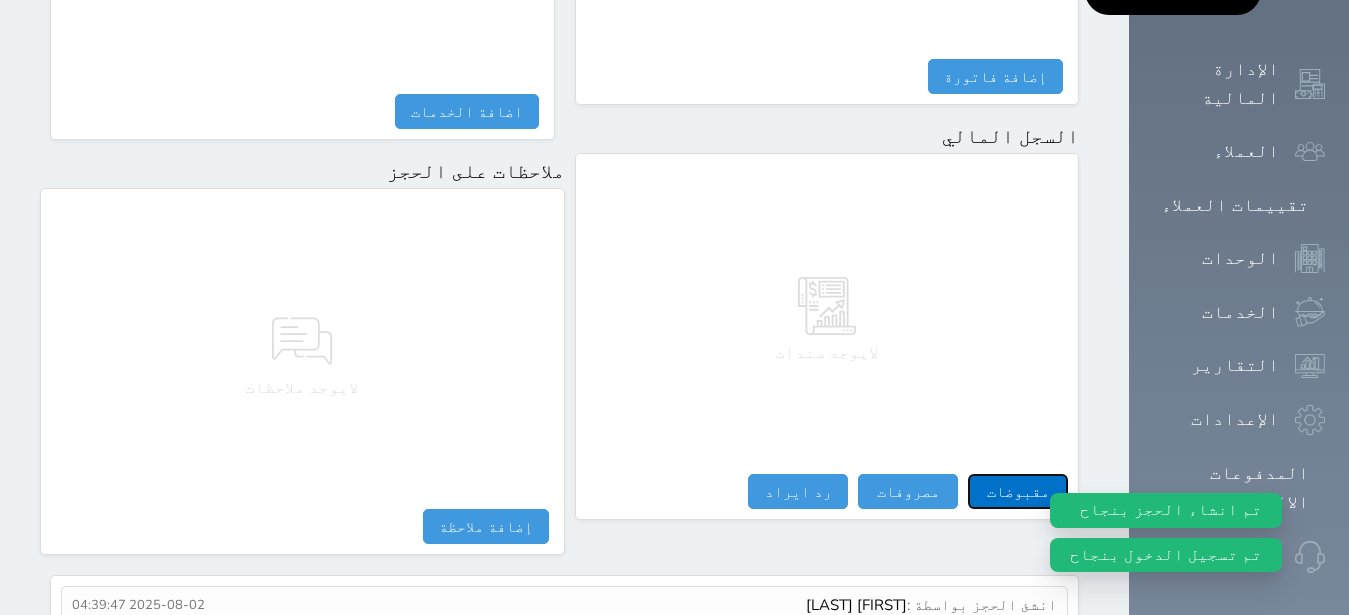 click on "مقبوضات" at bounding box center [1018, 491] 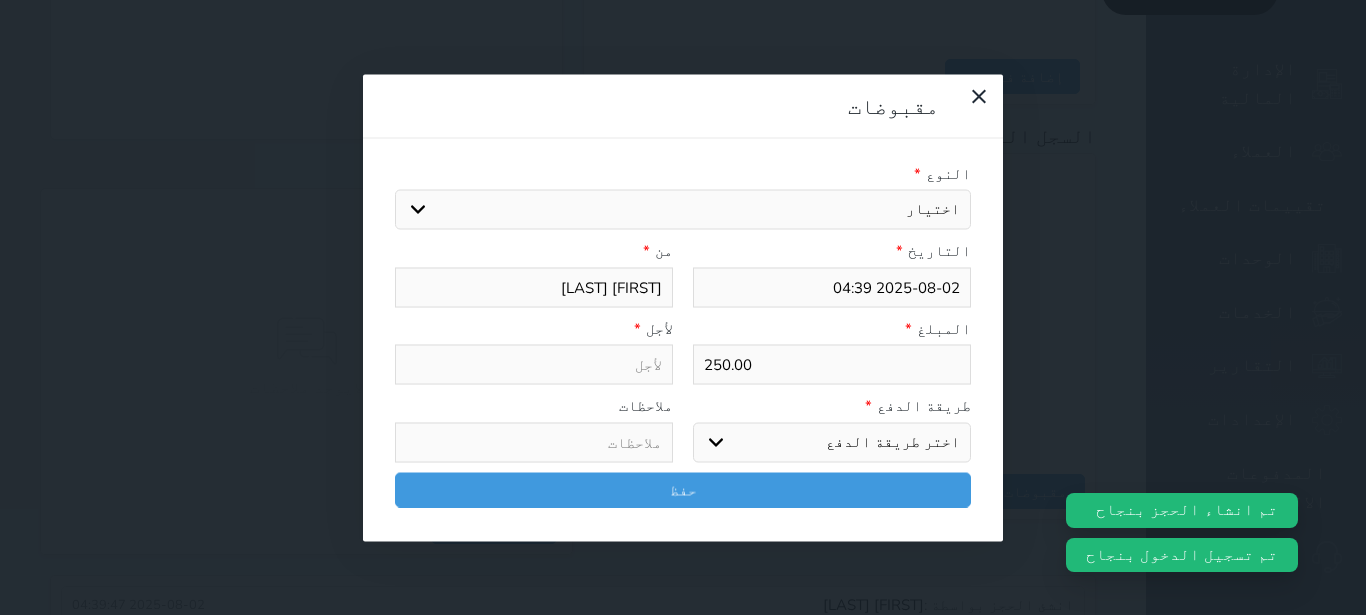 click on "اختيار   مقبوضات عامة قيمة إيجار فواتير تامين عربون لا ينطبق آخر مغسلة واي فاي - الإنترنت مواقف السيارات طعام الأغذية والمشروبات مشروبات المشروبات الباردة المشروبات الساخنة الإفطار غداء عشاء مخبز و كعك حمام سباحة الصالة الرياضية سبا و خدمات الجمال اختيار وإسقاط (خدمات النقل) ميني بار كابل - تلفزيون سرير إضافي تصفيف الشعر التسوق خدمات الجولات السياحية المنظمة خدمات الدليل السياحي" at bounding box center (683, 210) 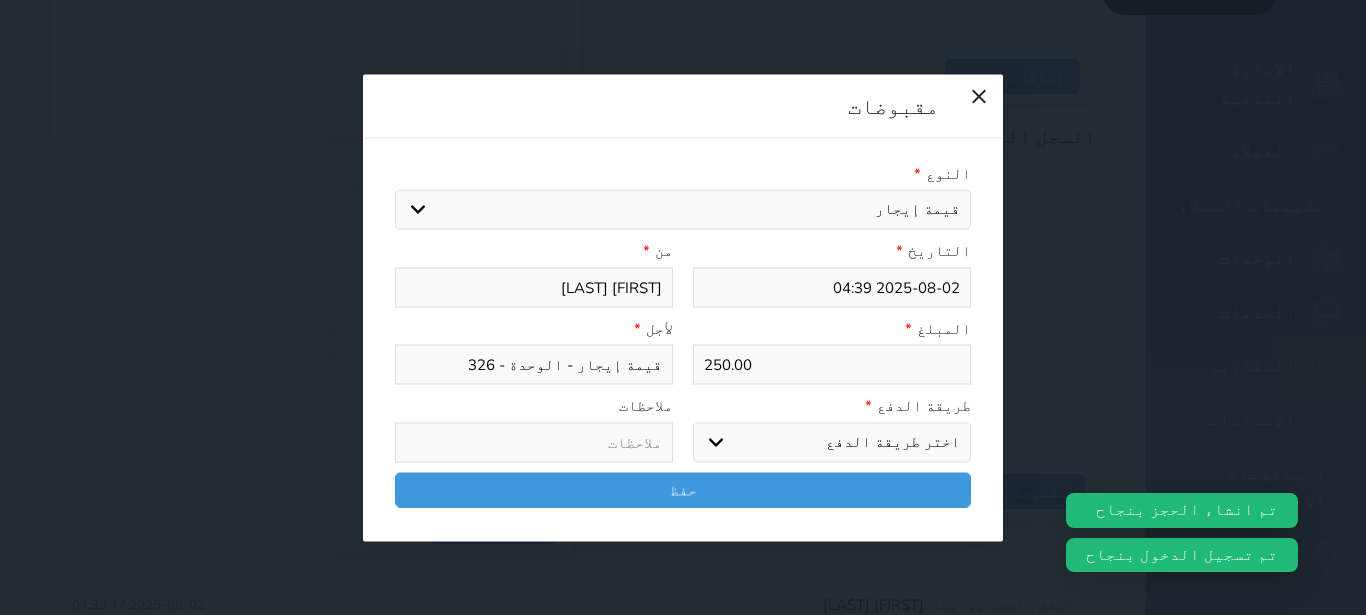 click on "اختر طريقة الدفع   دفع نقدى   تحويل بنكى   مدى   بطاقة ائتمان   آجل" at bounding box center [832, 442] 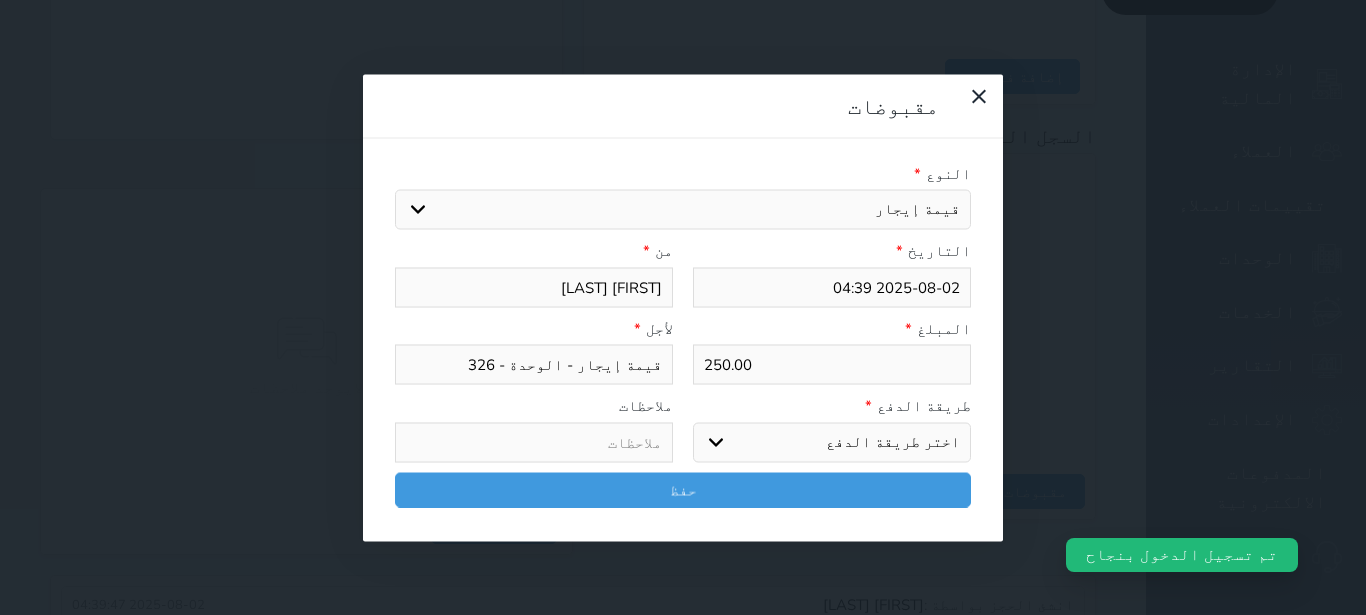 click on "مدى" at bounding box center (0, 0) 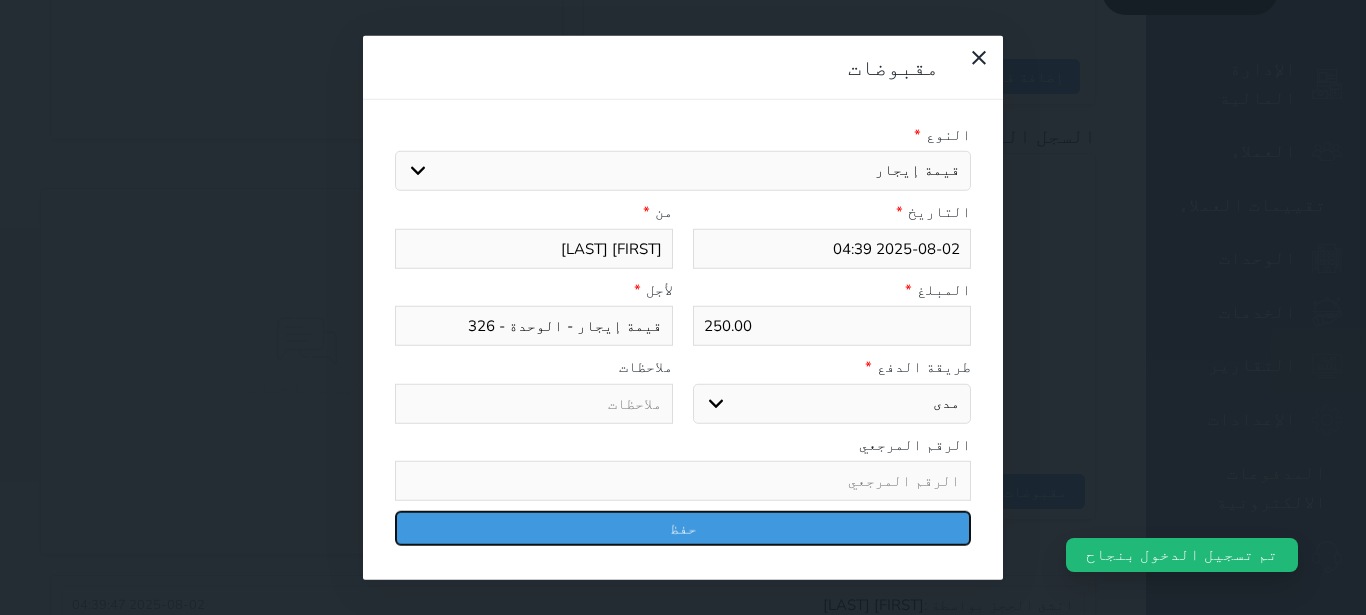 click on "حفظ" at bounding box center (683, 528) 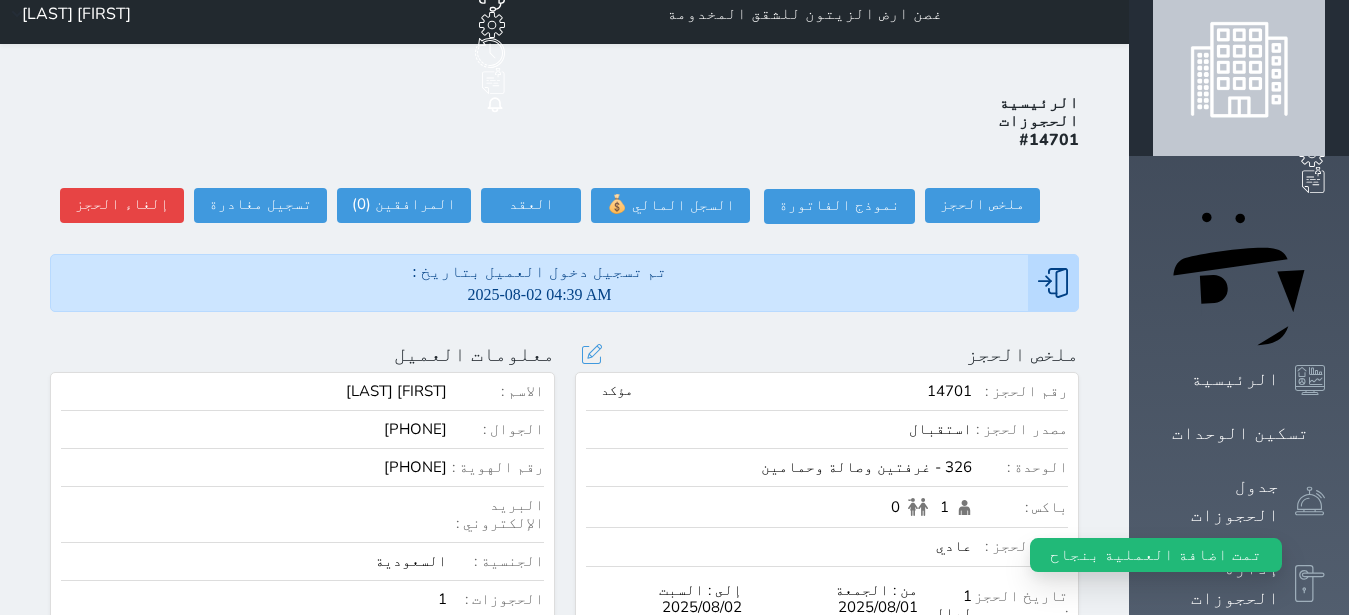 scroll, scrollTop: 0, scrollLeft: 0, axis: both 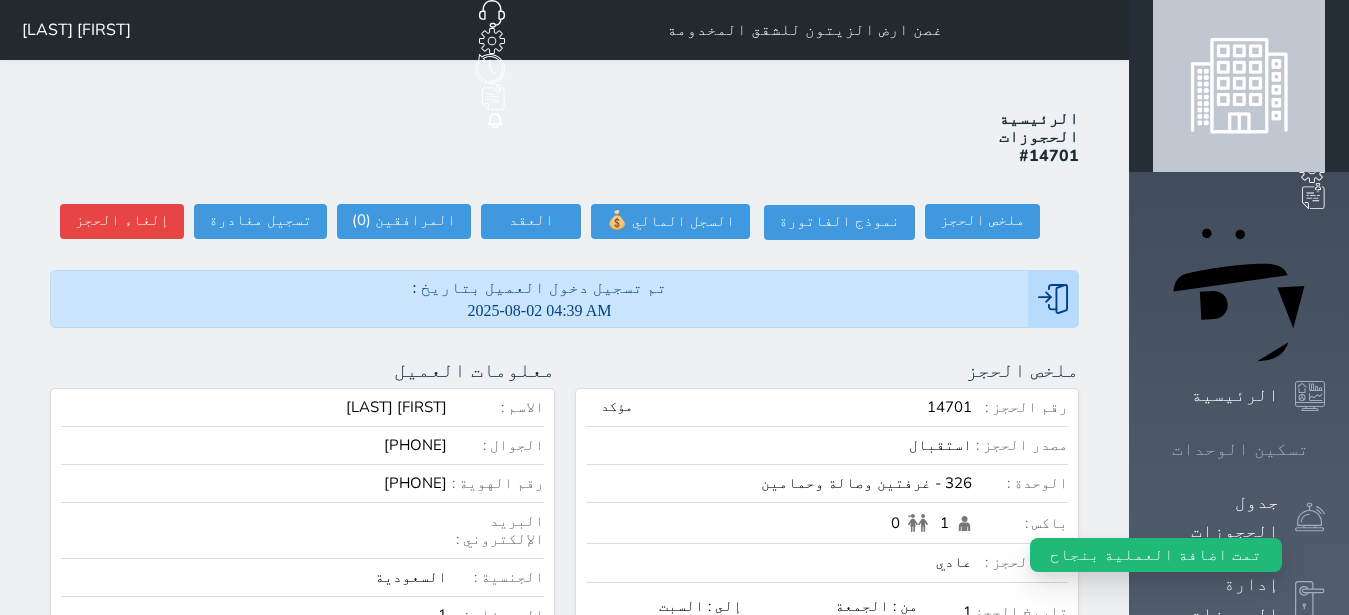 click on "تسكين الوحدات" at bounding box center [1240, 449] 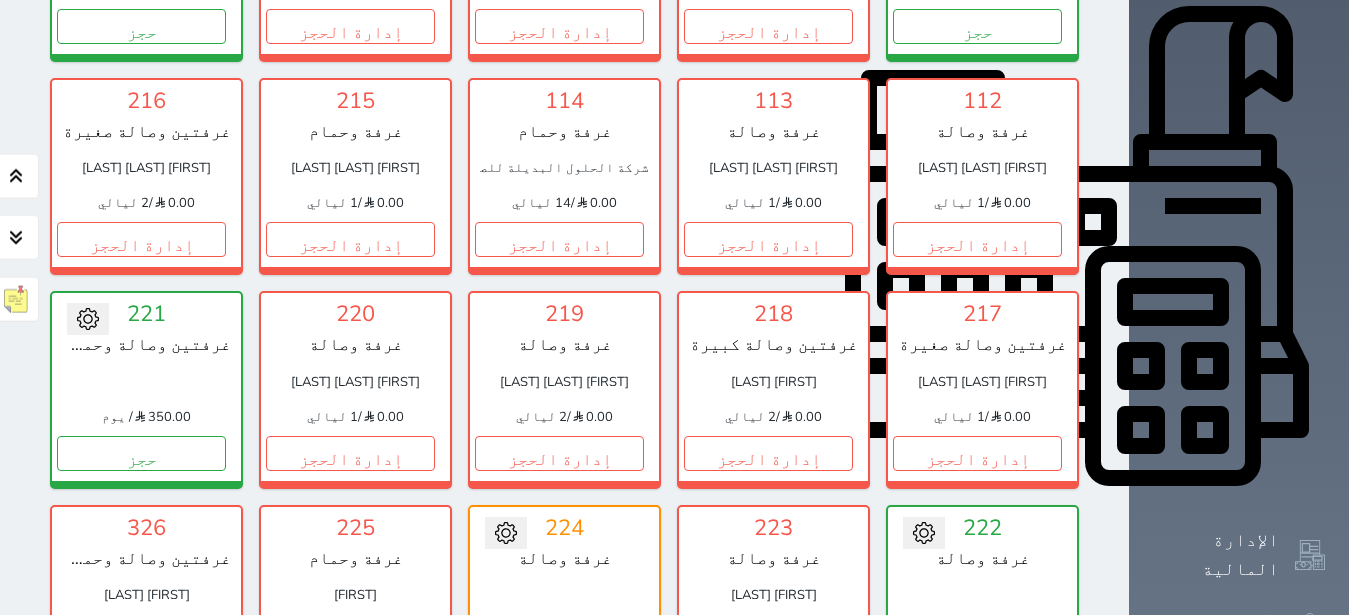 scroll, scrollTop: 708, scrollLeft: 0, axis: vertical 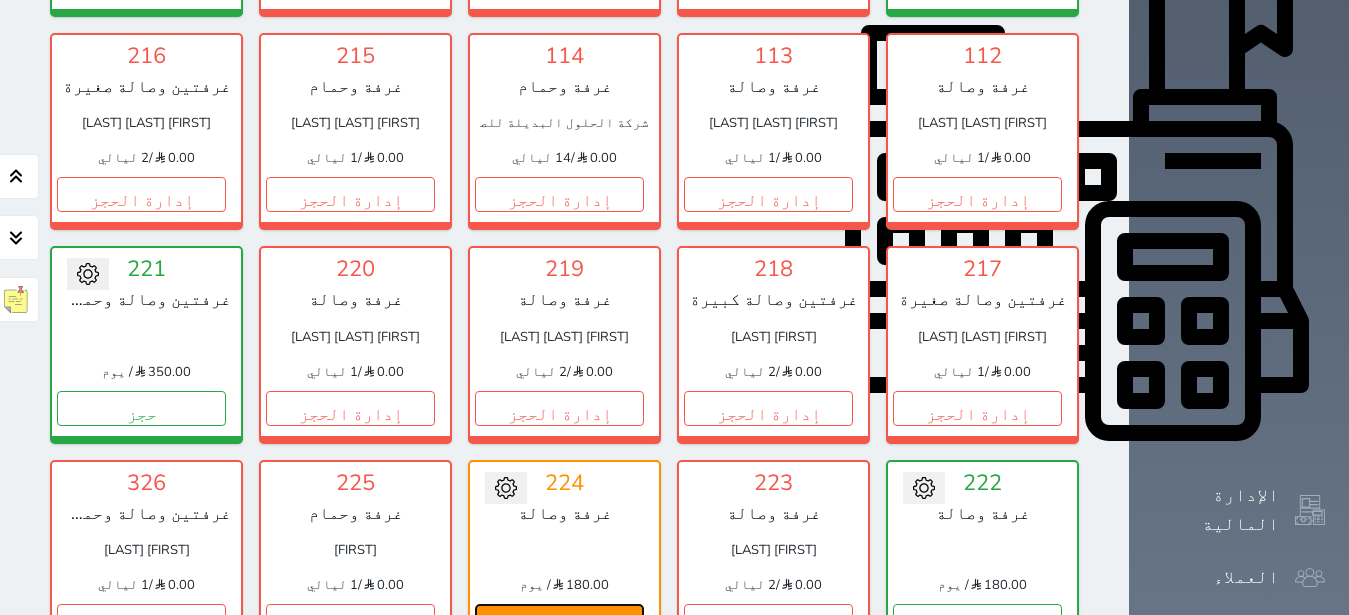 click on "تحت التنظيف" at bounding box center (559, 621) 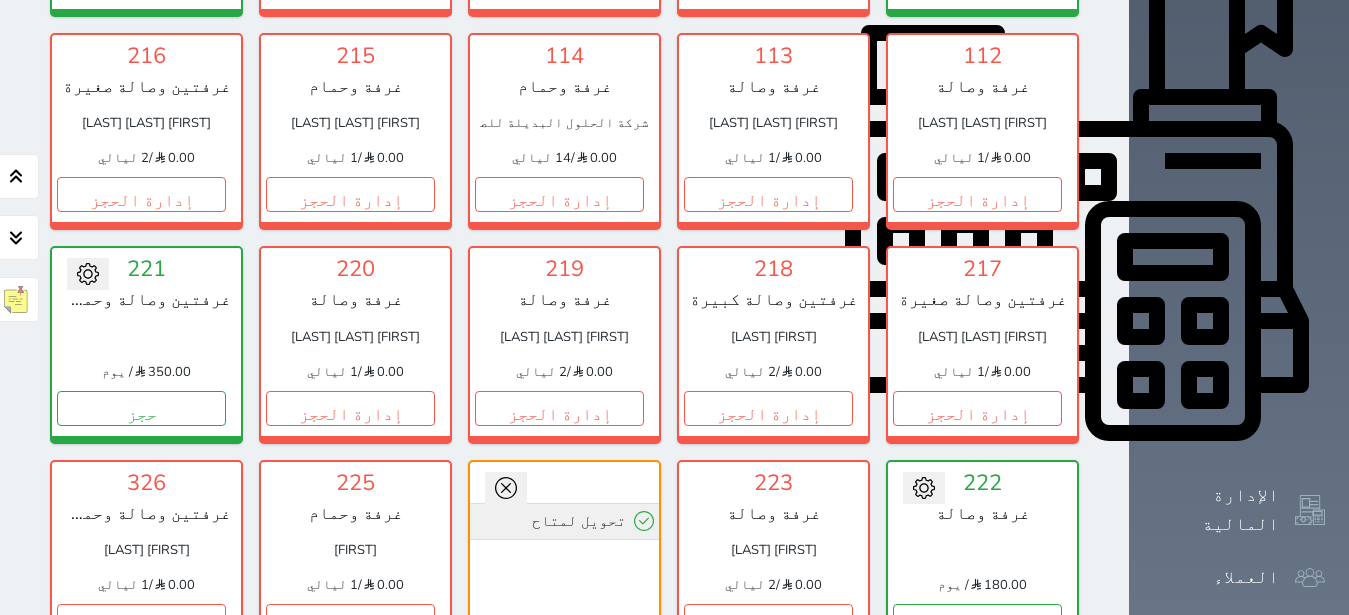 click on "تحويل لمتاح" at bounding box center (564, 521) 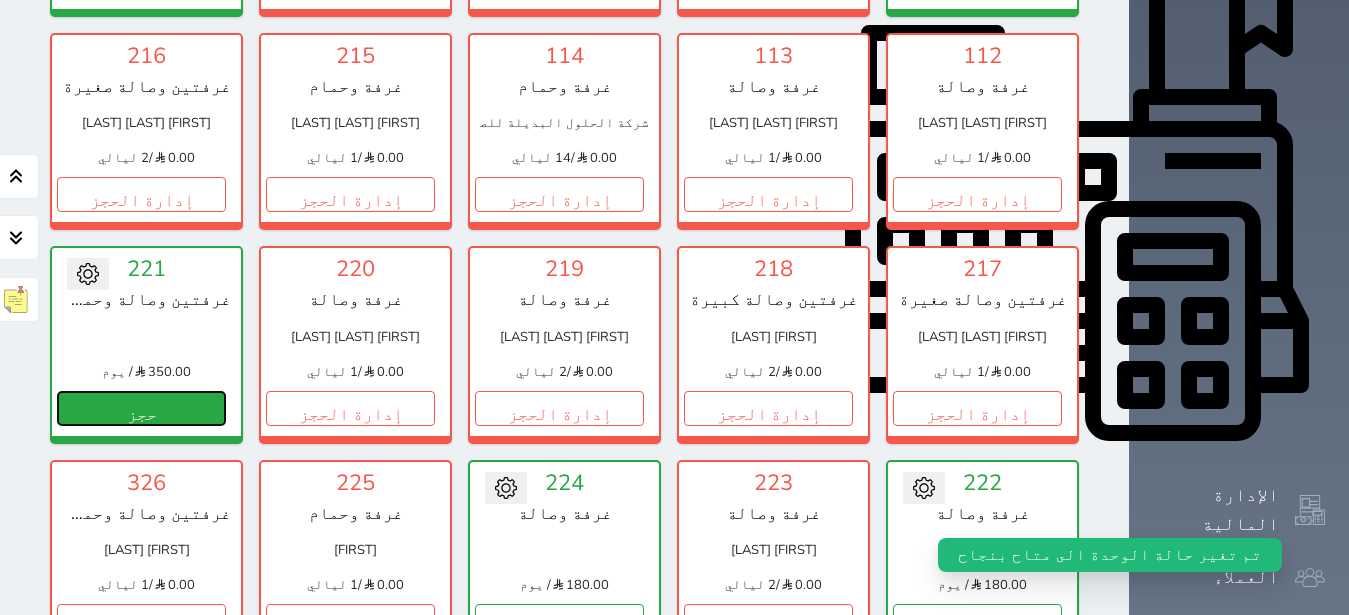 click on "حجز" at bounding box center [141, 408] 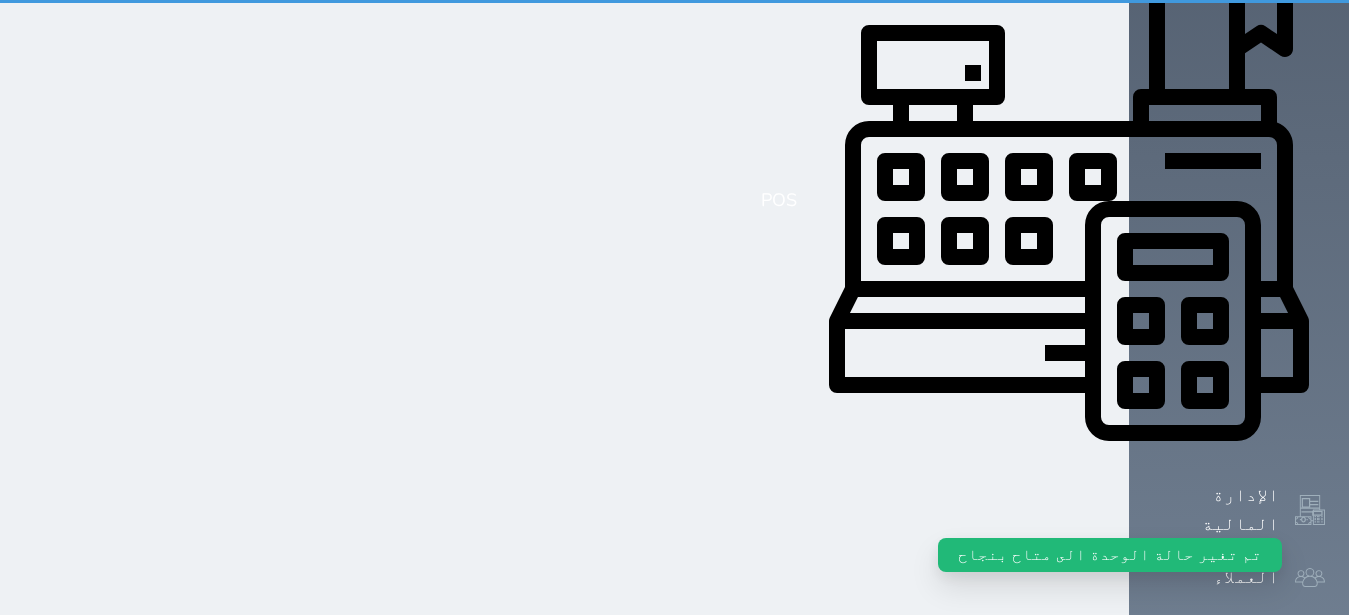 scroll, scrollTop: 0, scrollLeft: 0, axis: both 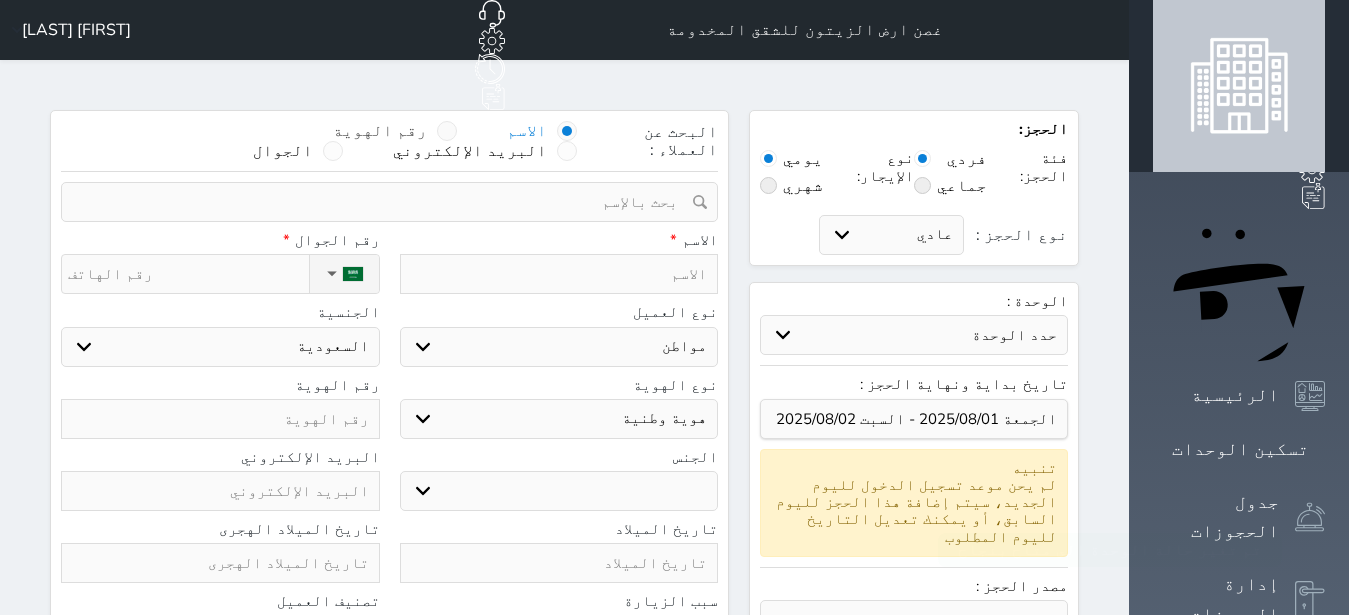 click at bounding box center (447, 131) 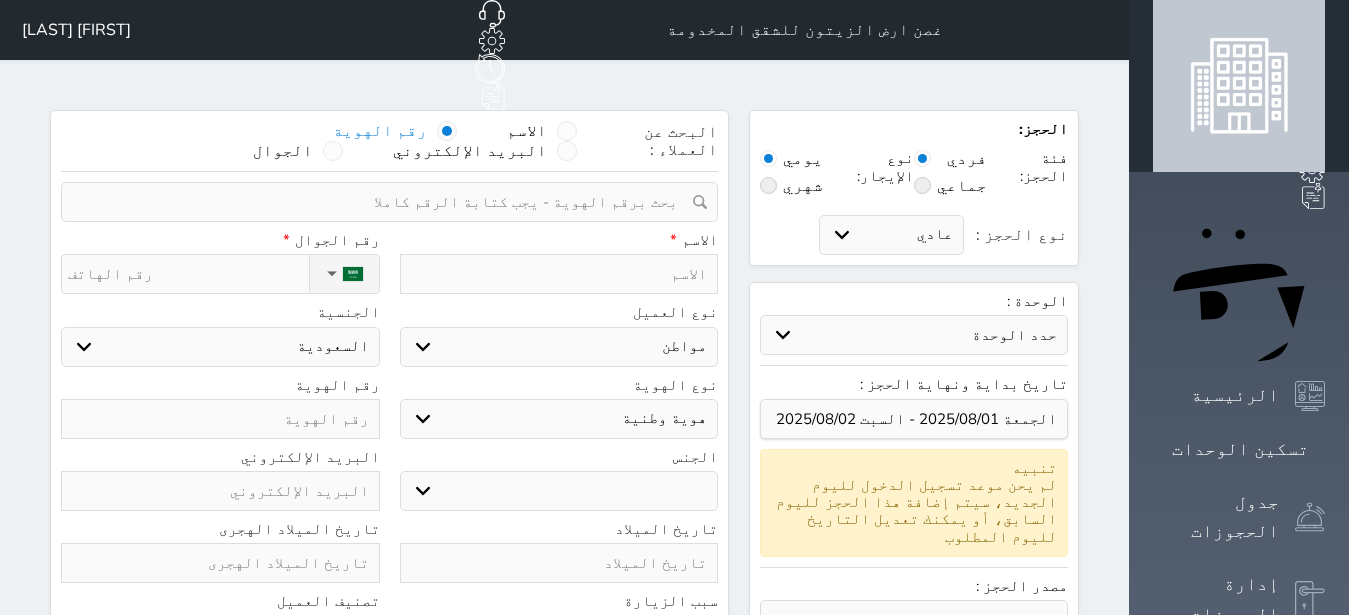 click on "تغيير العميل" at bounding box center [389, 202] 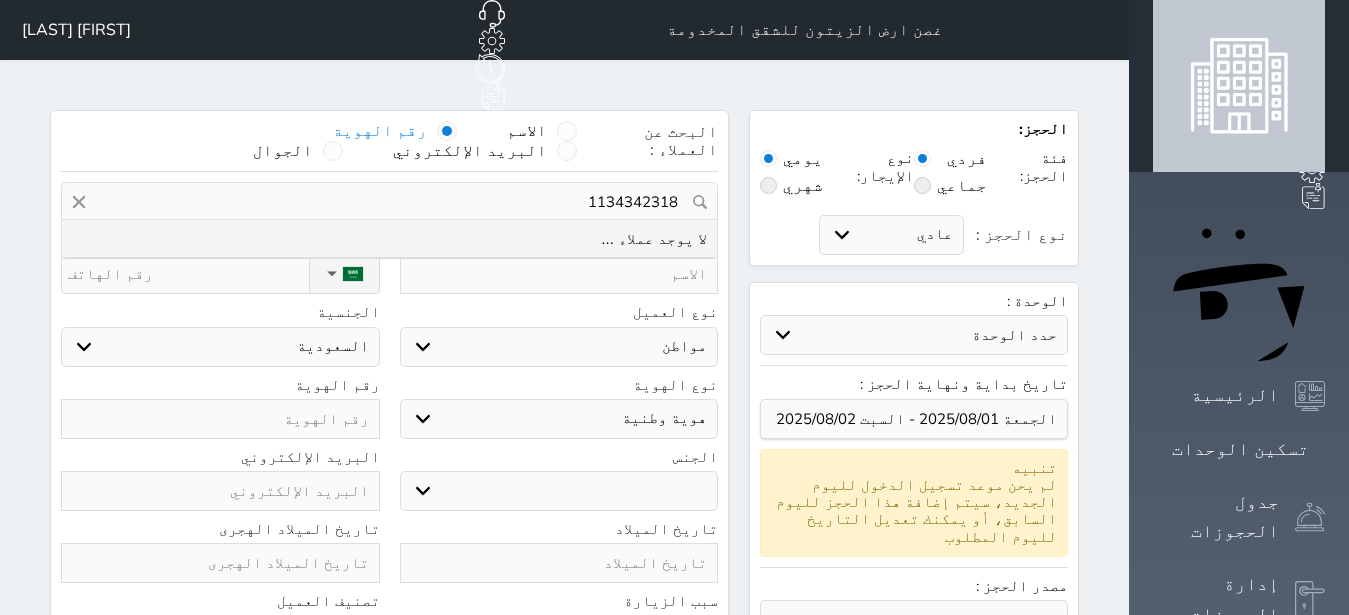 click on "1134342318" at bounding box center [389, 202] 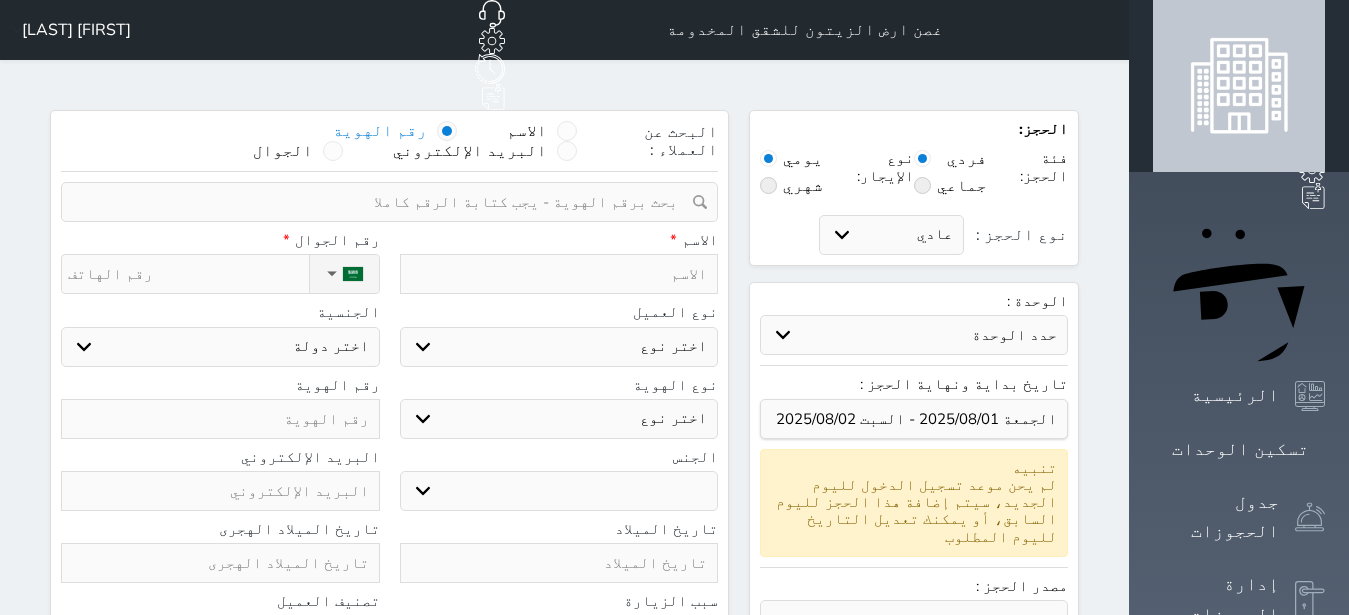 paste on "1134342318" 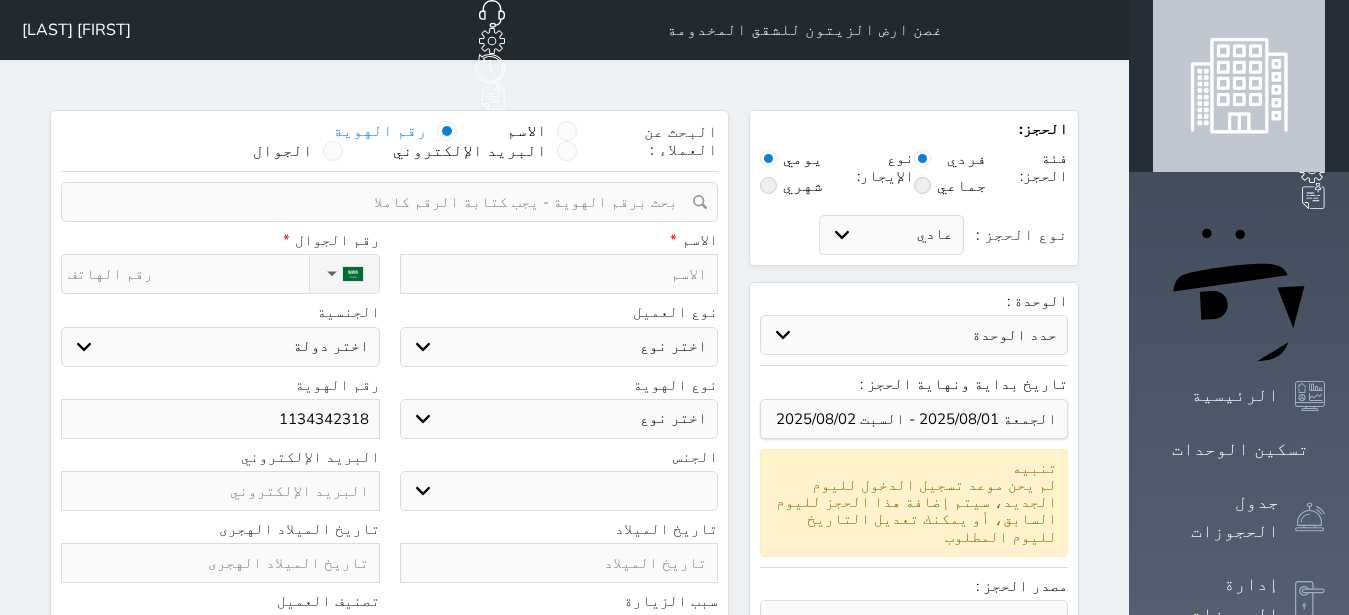 click at bounding box center (559, 274) 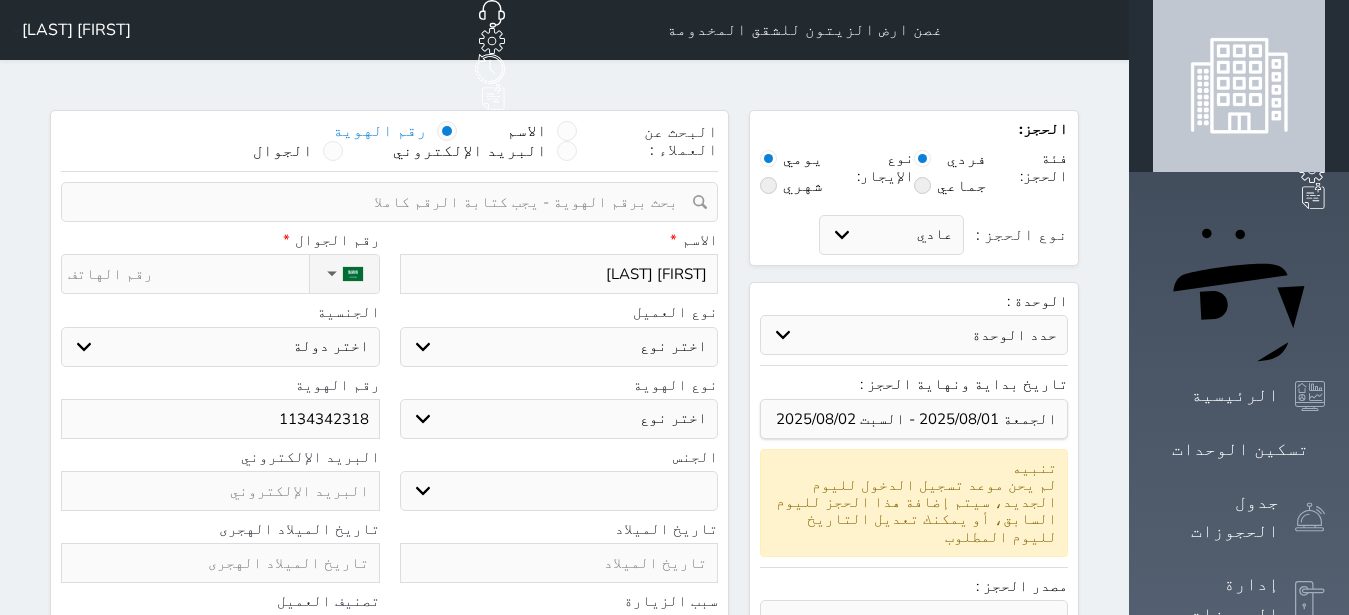click on "نوع الحجز :" at bounding box center [188, 274] 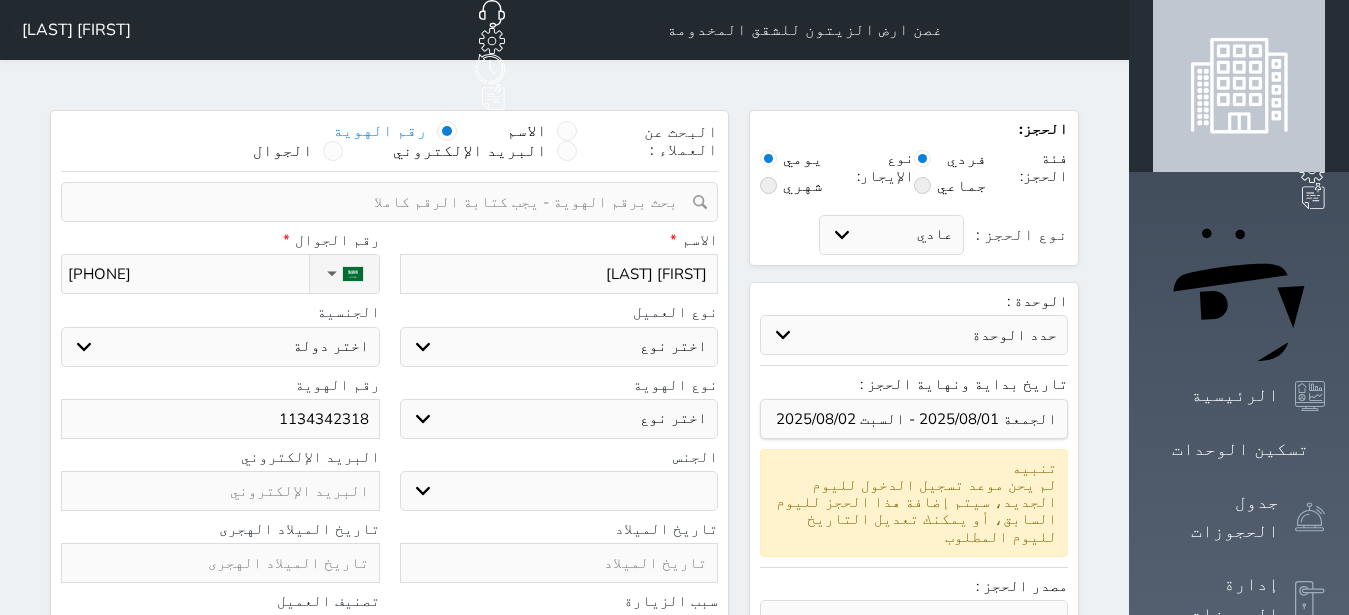 click on "اختر نوع   مواطن مواطن خليجي زائر مقيم" at bounding box center (559, 347) 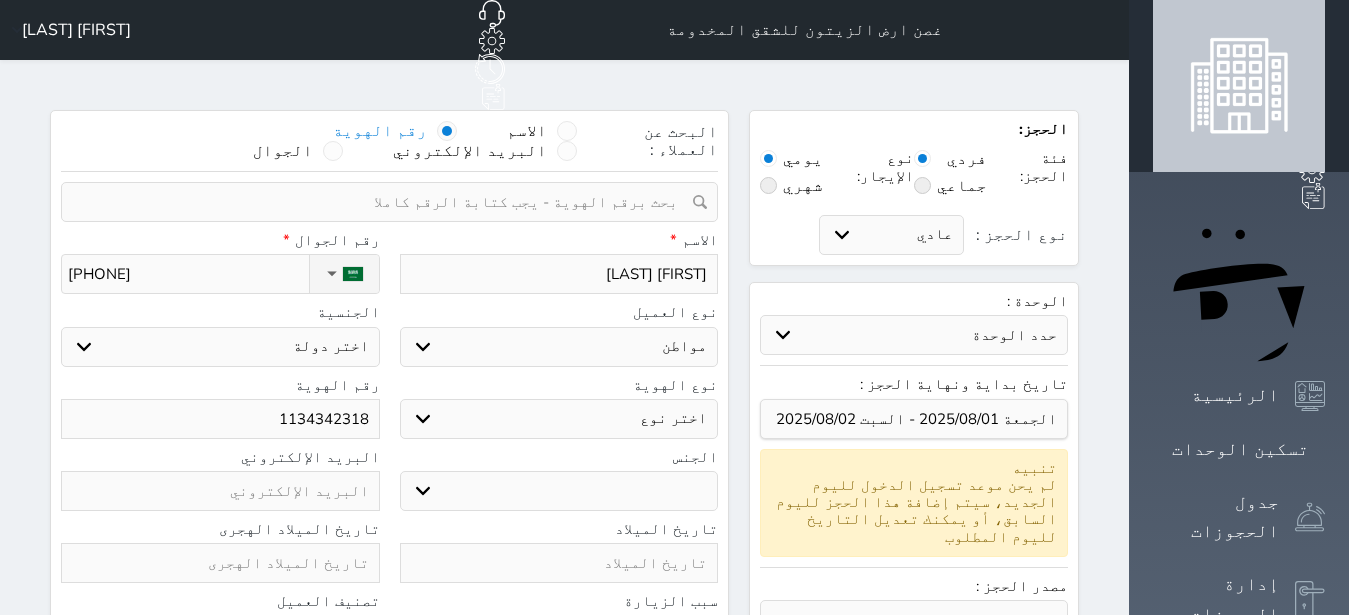 click on "مواطن" at bounding box center [0, 0] 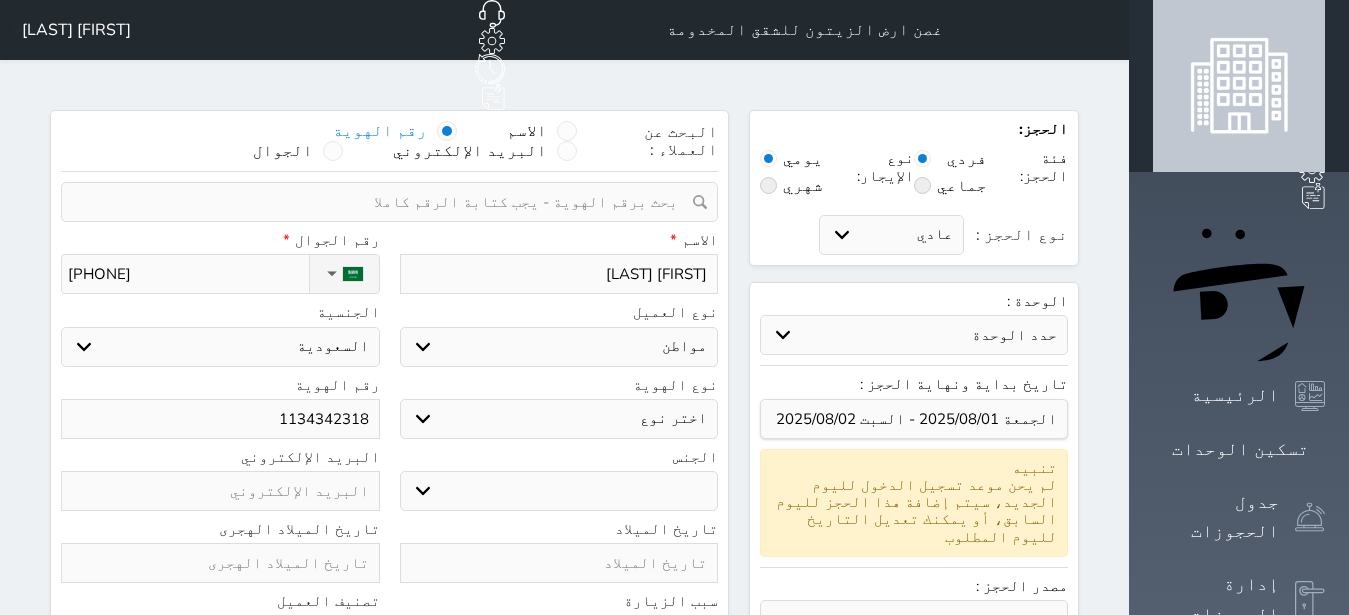 click on "اختر نوع   هوية وطنية هوية عائلية جواز السفر" at bounding box center (559, 419) 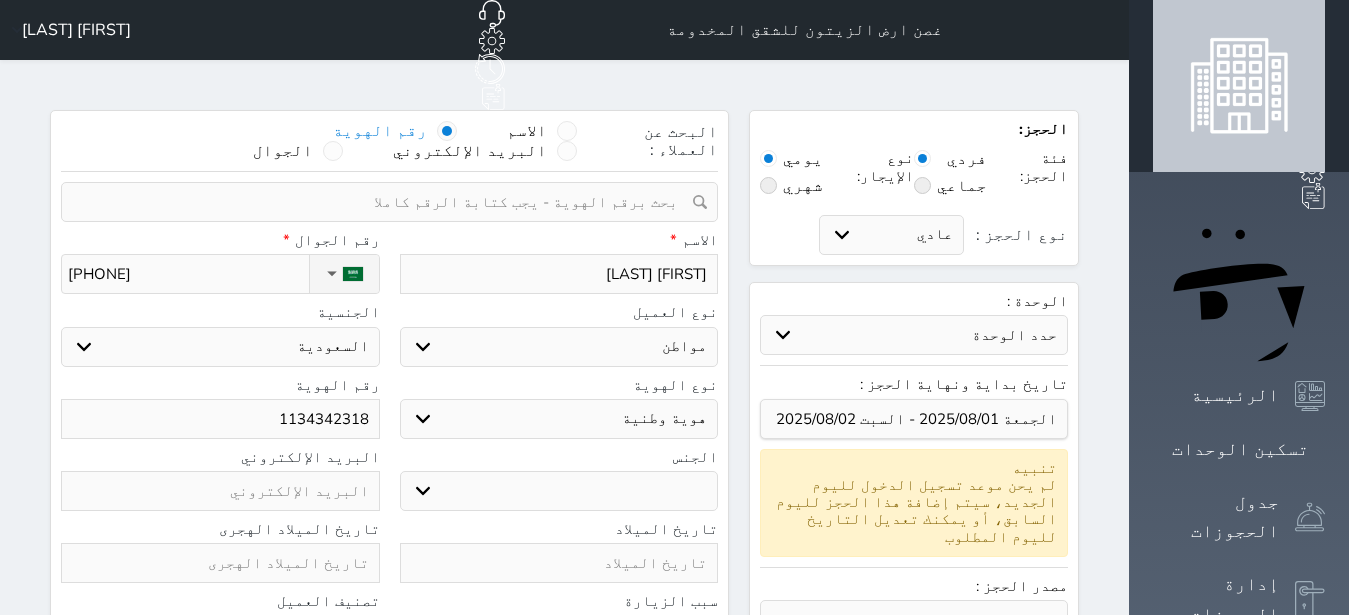 click on "ذكر   انثى" at bounding box center (559, 491) 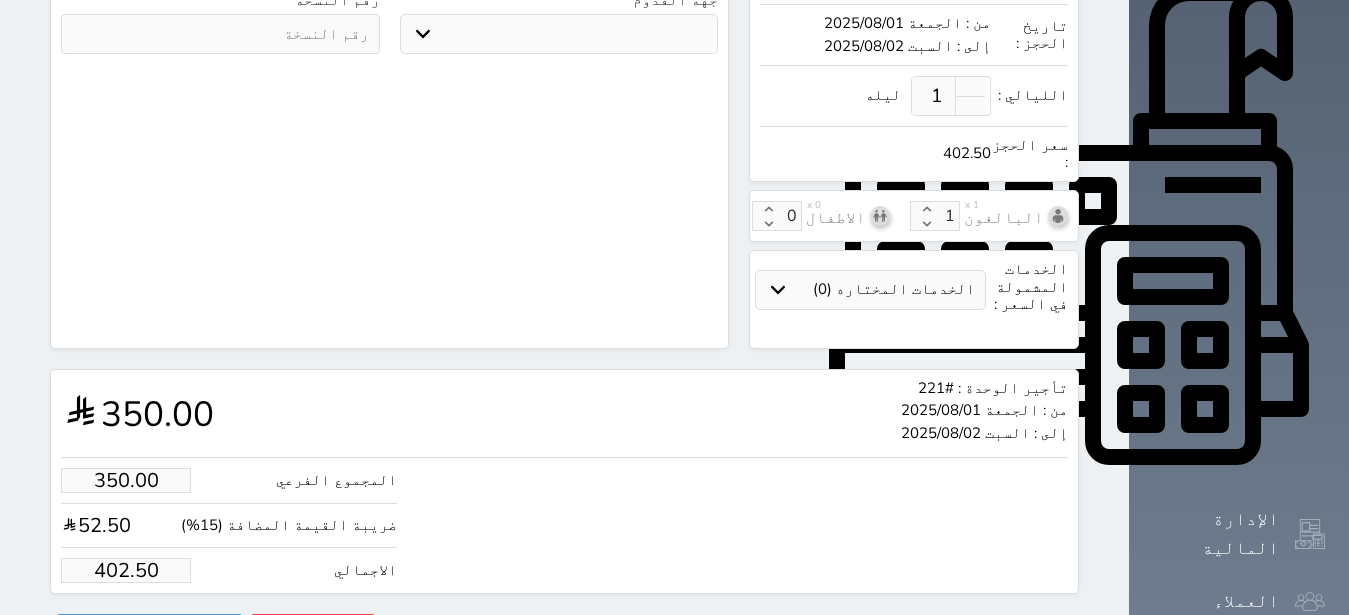 scroll, scrollTop: 694, scrollLeft: 0, axis: vertical 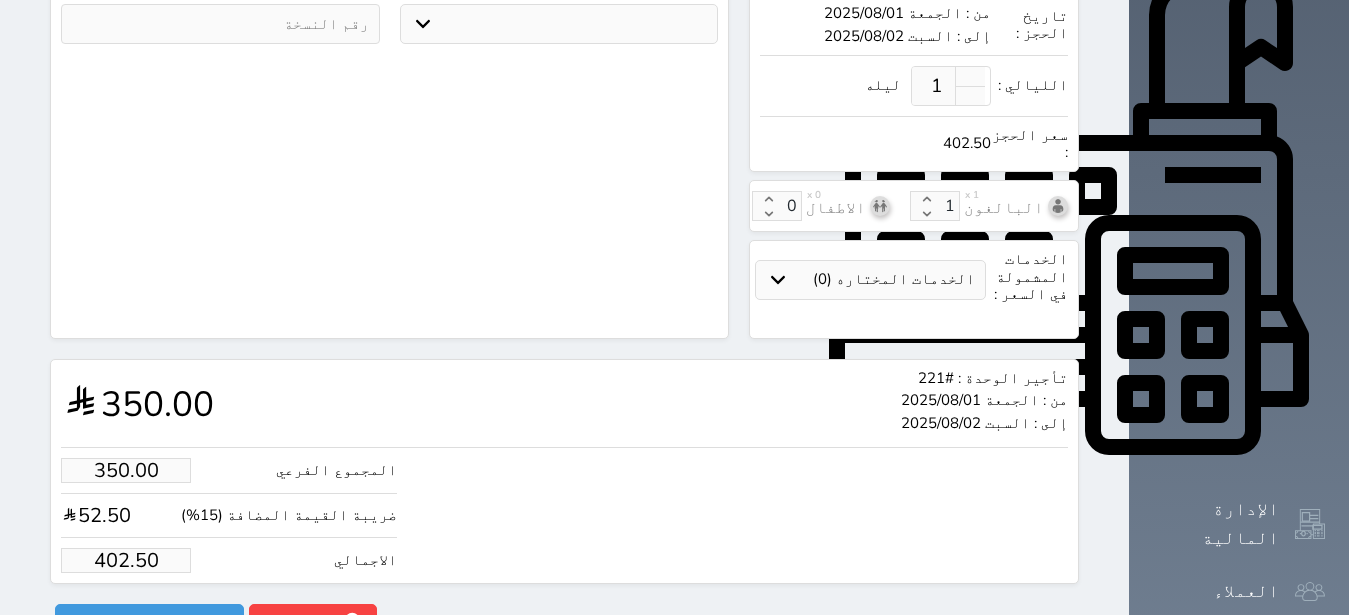 click on "402.50" at bounding box center (126, 560) 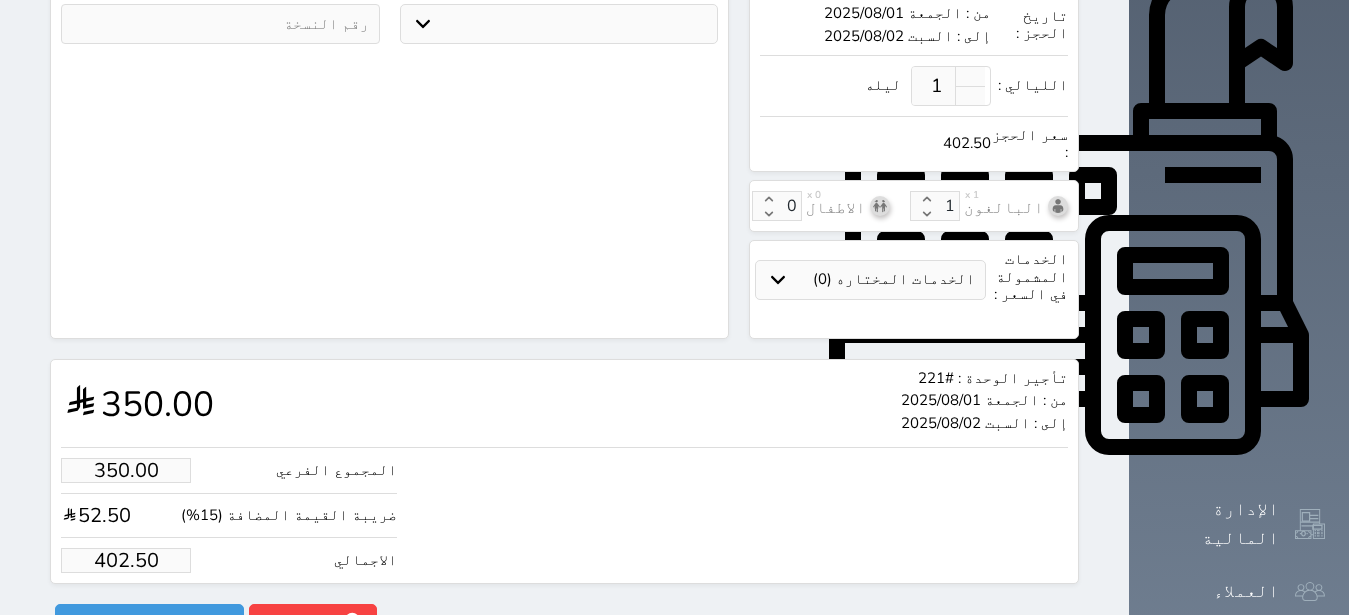 click on "402.50" at bounding box center [126, 560] 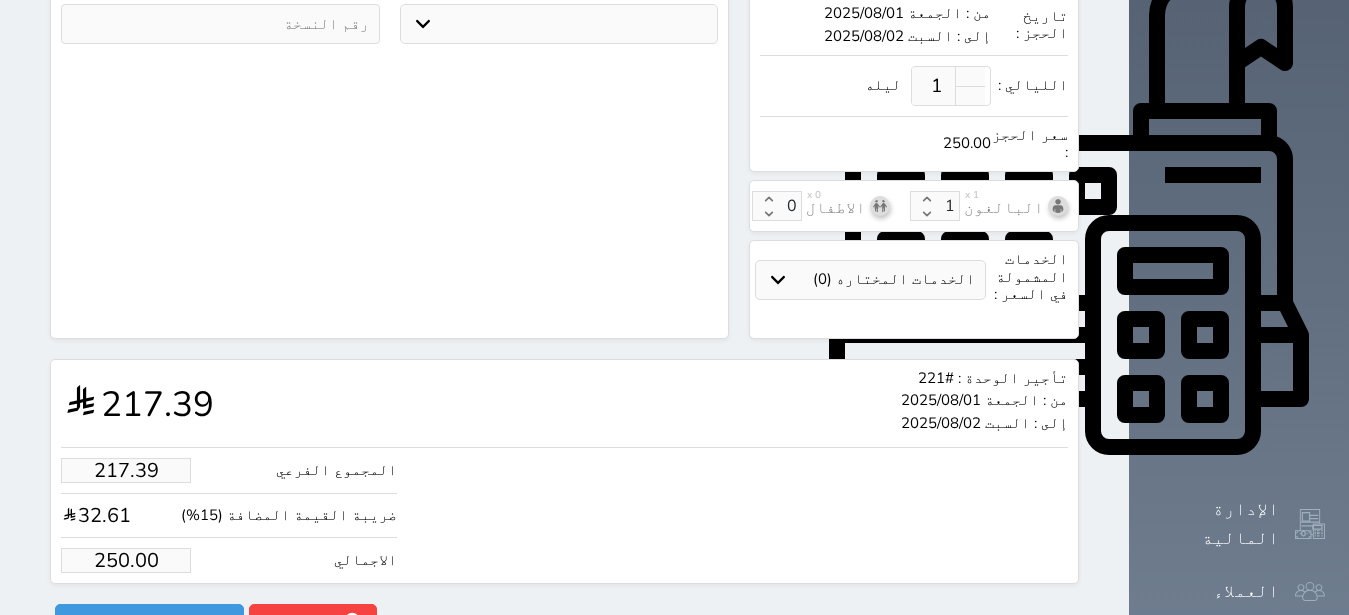 click on "تأجير الوحدة : #221   من : الجمعة 2025/08/01   إلى : السبت 2025/08/02    217.39" at bounding box center (564, 403) 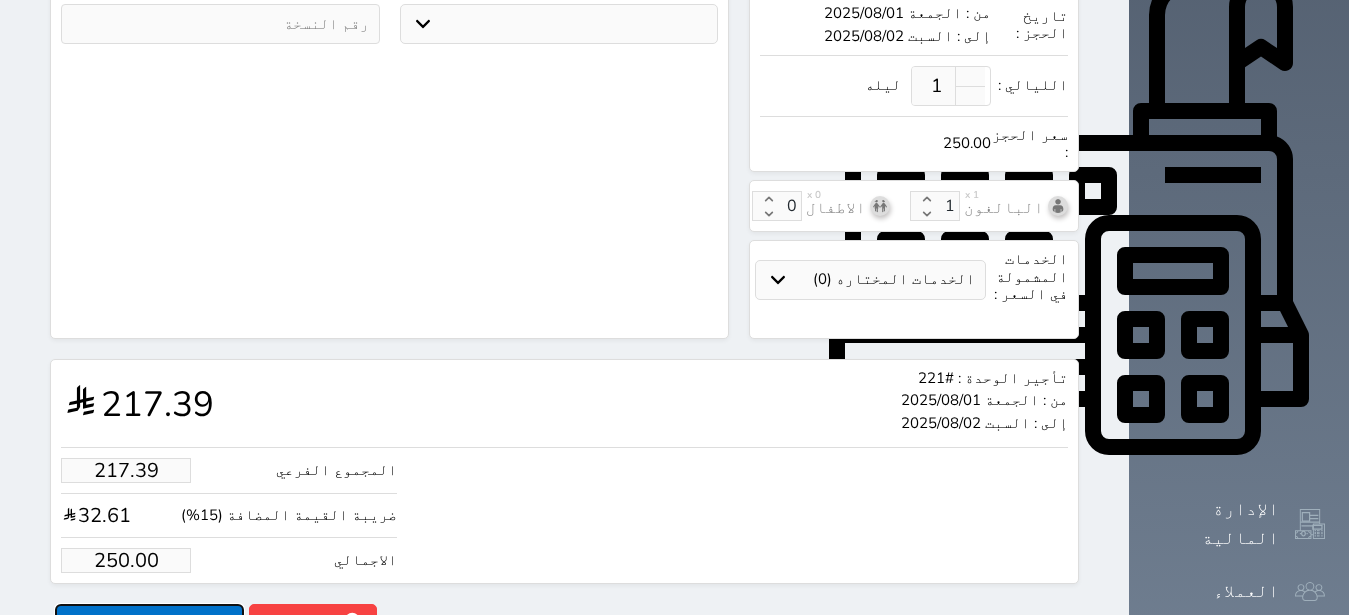 click on "حجز" at bounding box center [149, 621] 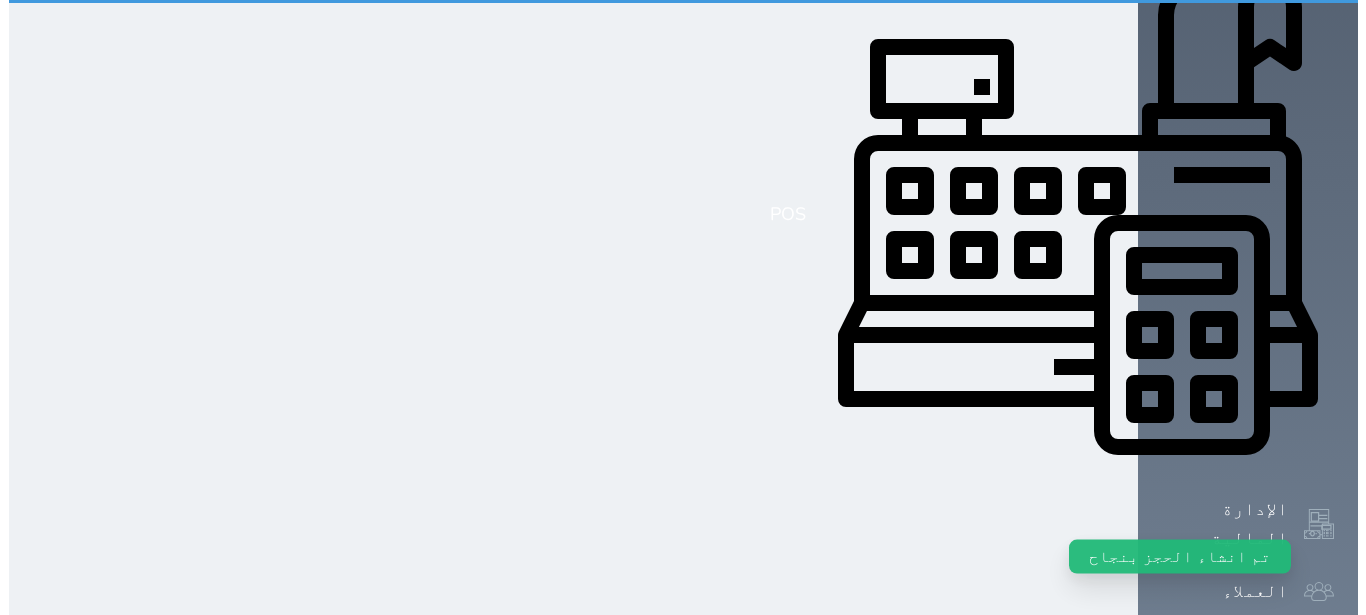scroll, scrollTop: 0, scrollLeft: 0, axis: both 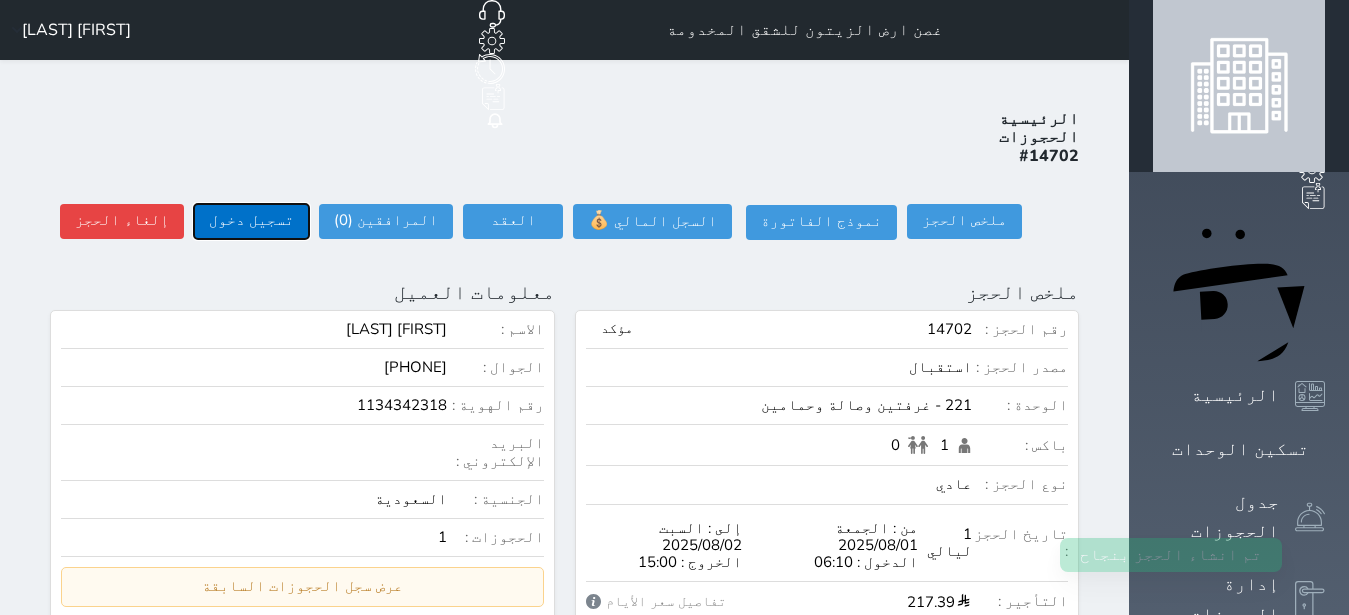 click on "تسجيل دخول" at bounding box center (251, 221) 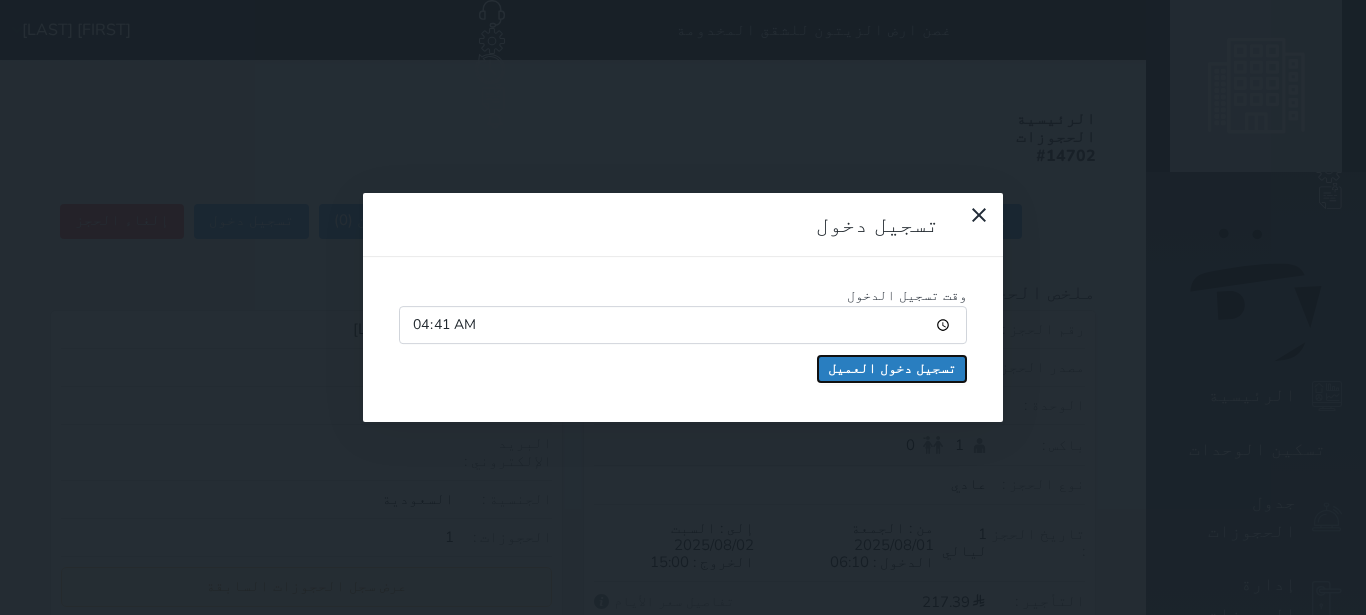 click on "تسجيل دخول العميل" at bounding box center (892, 369) 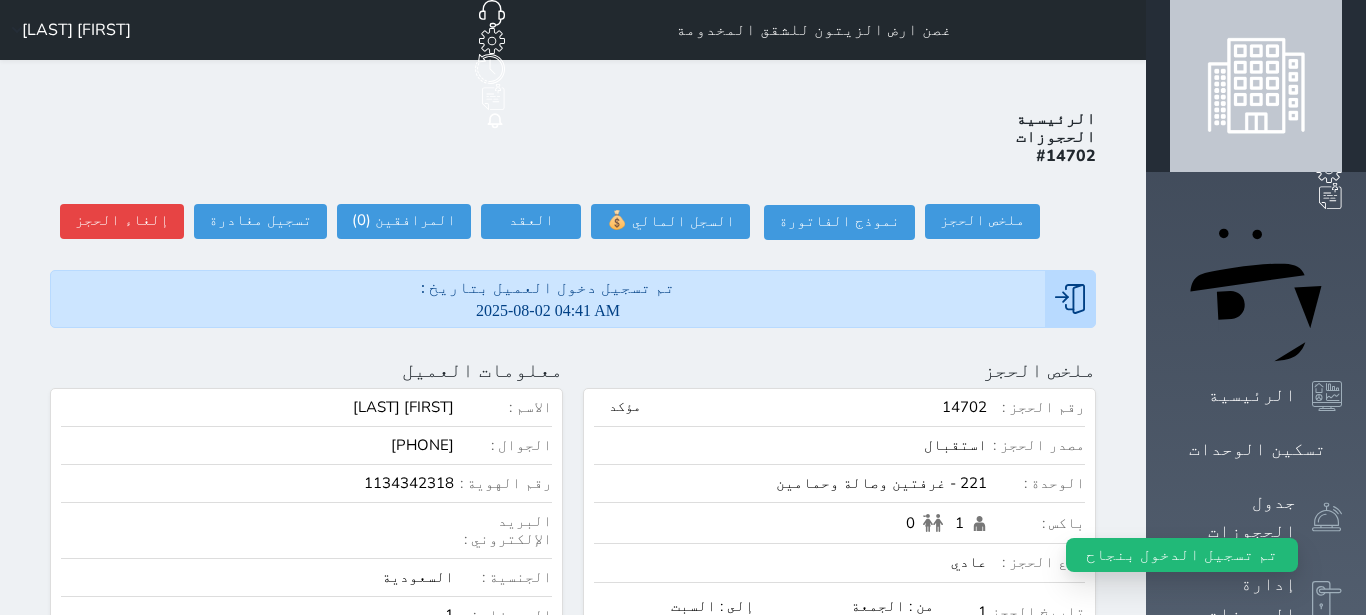click on "ملخص الحجز           تحديث الحجز                       نوع الإيجار :     يومي     تاريخ بداية ونهاية الحجز :     الوحدة :   221 غرفتين وصالة وحمامين     ( يمكنك نقل العميل لوحدة أخري بشرط توافر الوحدة بالتواريخ المحددة )   مصدر الحجز :       سعر الحجز :           الليالي :     1     ليله    الخدمات المشمولة في السعر :   الخدمات المختاره (0)  تحديد الكل  ×  فطار   عدد باكس           البالغون     1                             الاطفال     0               نوع الحجز :
عادي
إقامة مجانية
إستخدام داخلي
إستخدام يومي
تحديث الحجز" at bounding box center (839, 370) 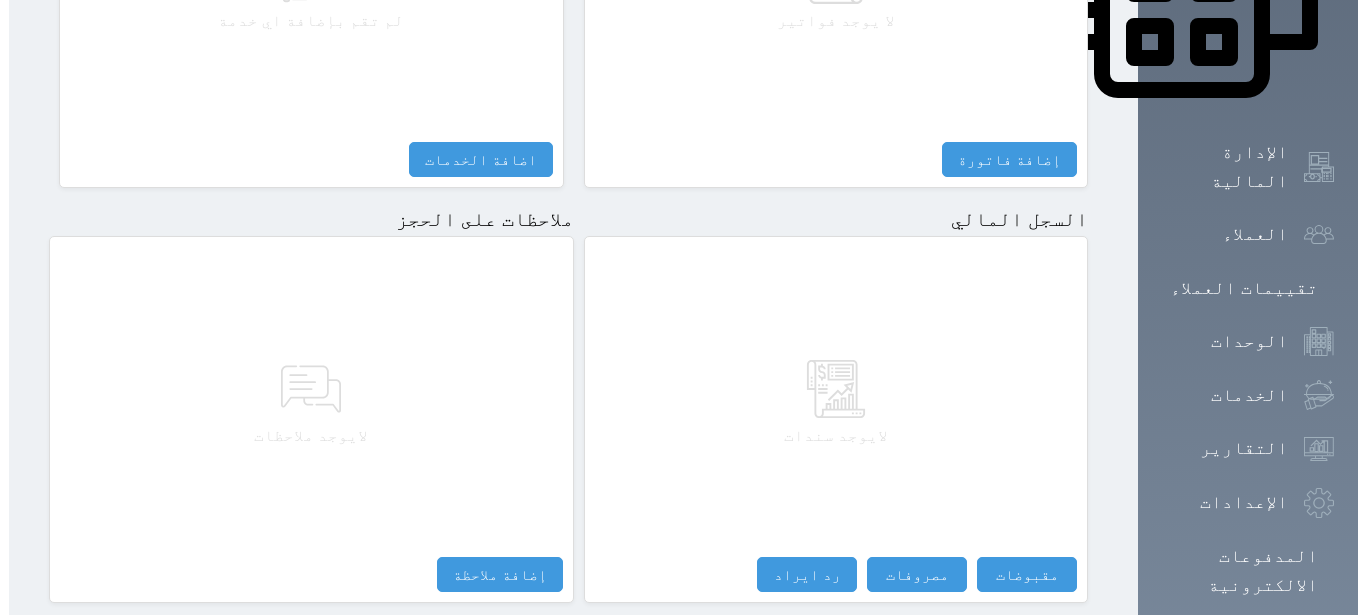 scroll, scrollTop: 1165, scrollLeft: 0, axis: vertical 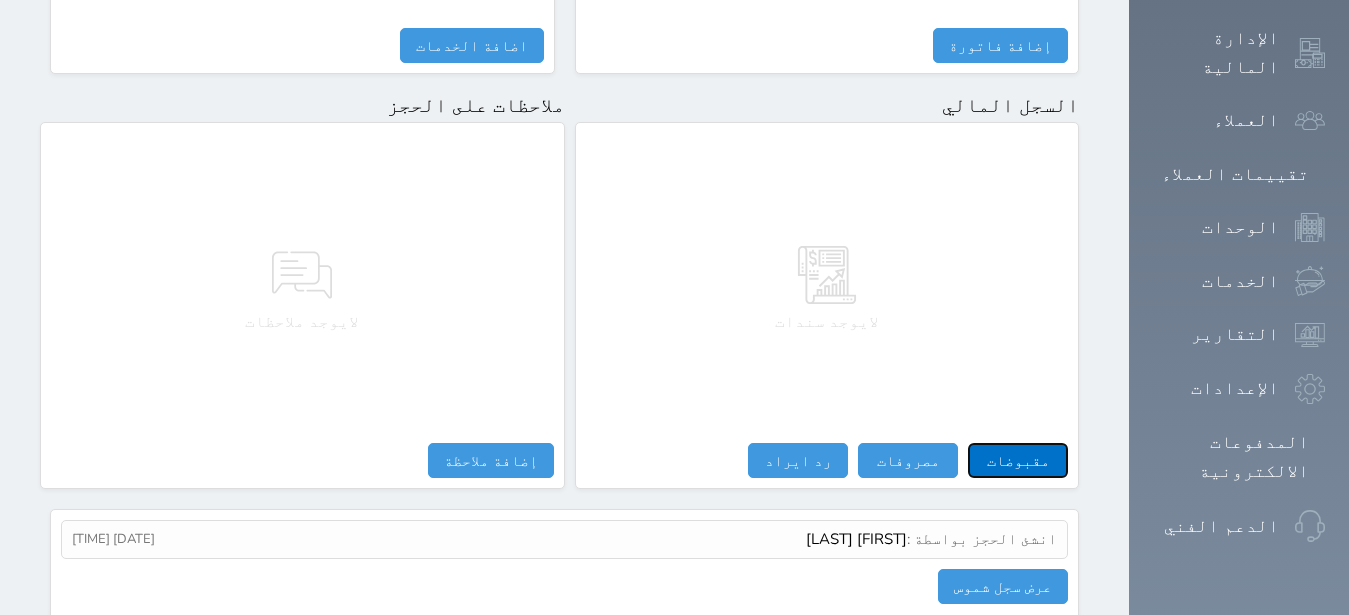 click on "مقبوضات" at bounding box center [1018, 460] 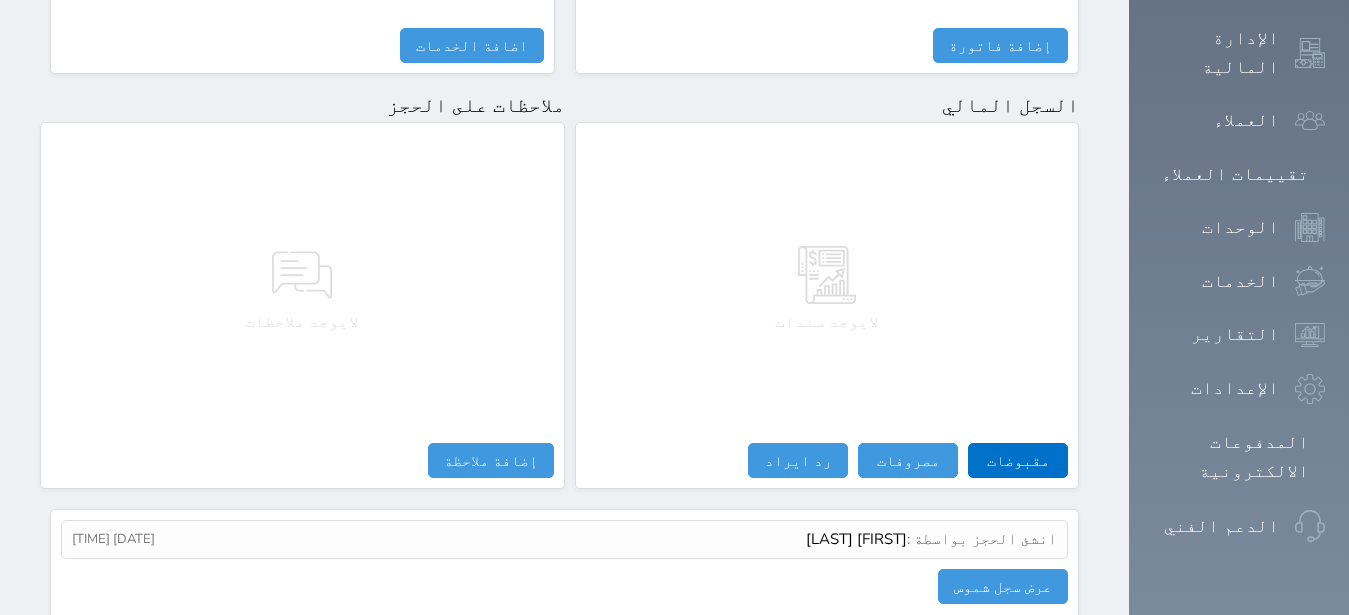 click on "مقبوضات                 النوع  *    اختيار     التاريخ *   2025-08-02 04:41   من *   خلف خميس   المبلغ *   0   لأجل *     طريقة الدفع *   اختر طريقة الدفع   دفع نقدى   تحويل بنكى   مدى   بطاقة ائتمان   آجل   ملاحظات         حفظ" at bounding box center [0, 0] 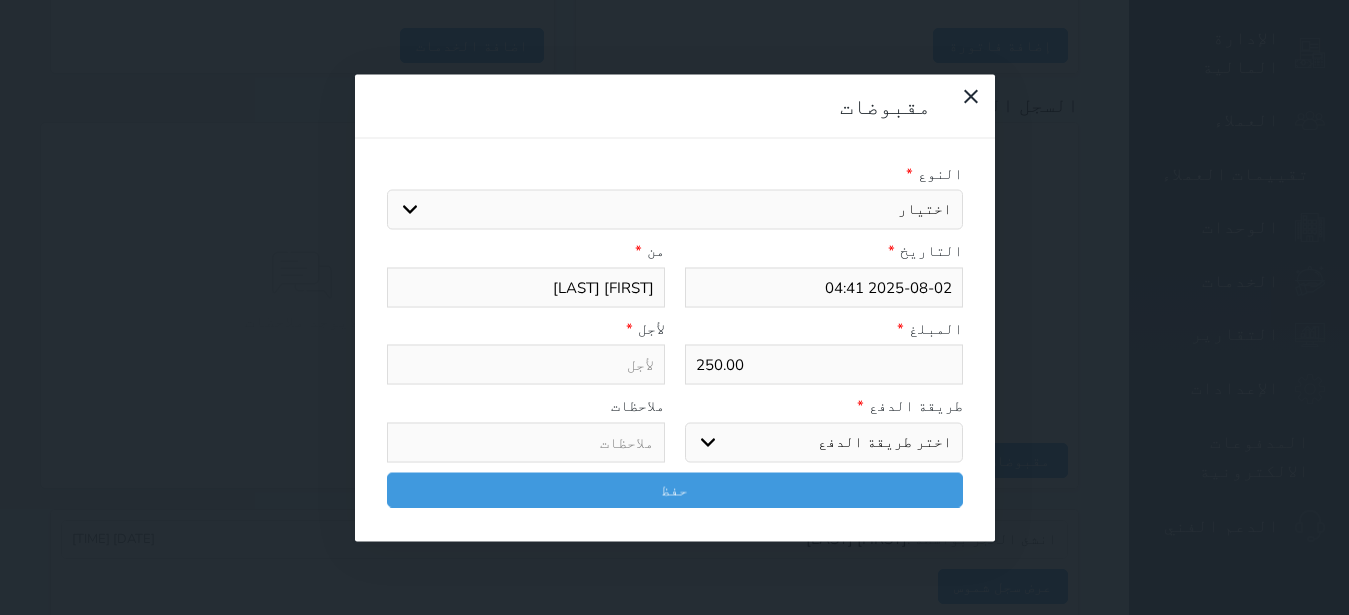 select 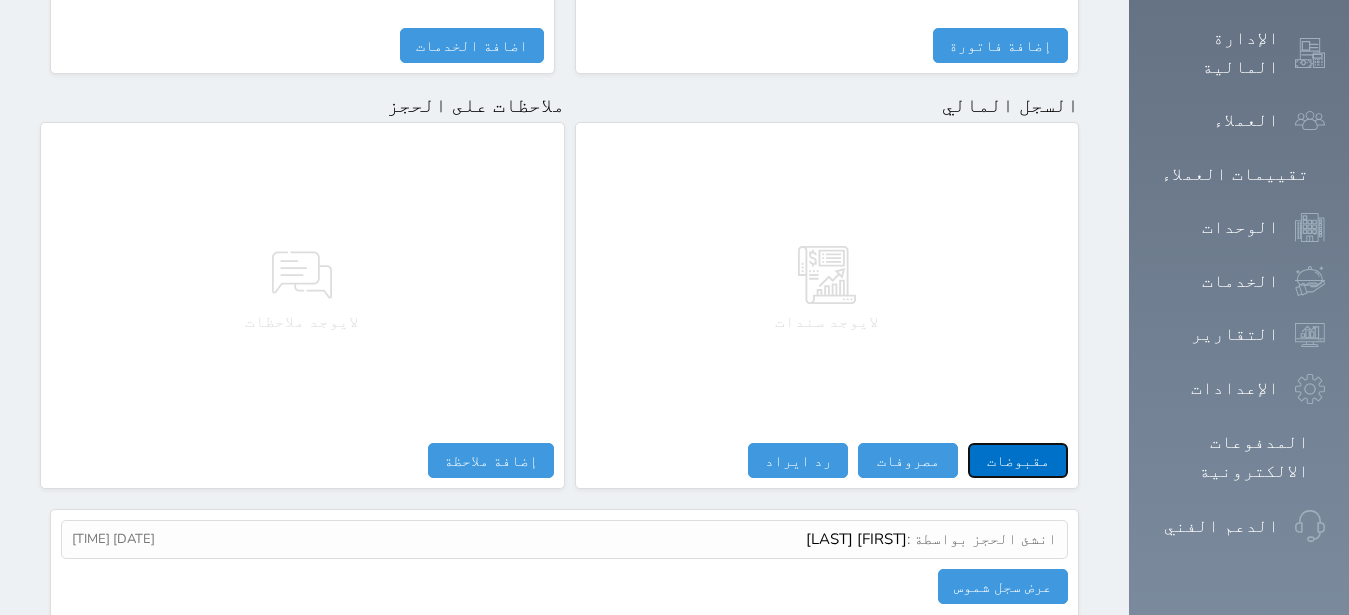 click on "مقبوضات" at bounding box center [1018, 460] 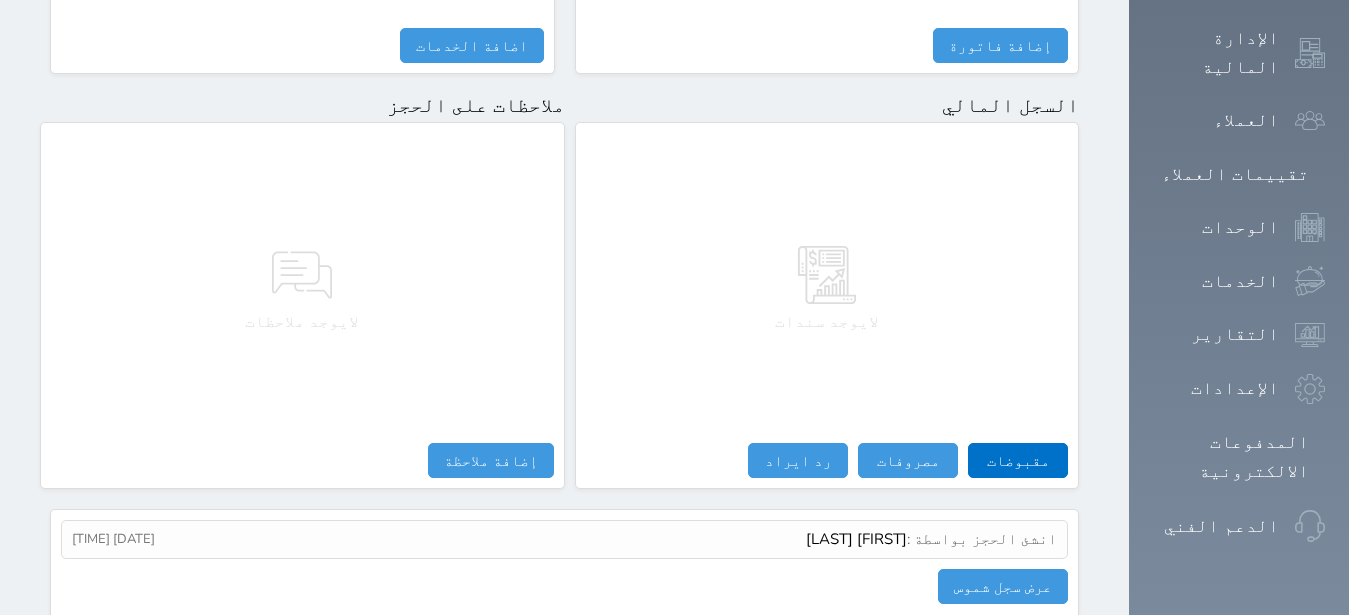 select 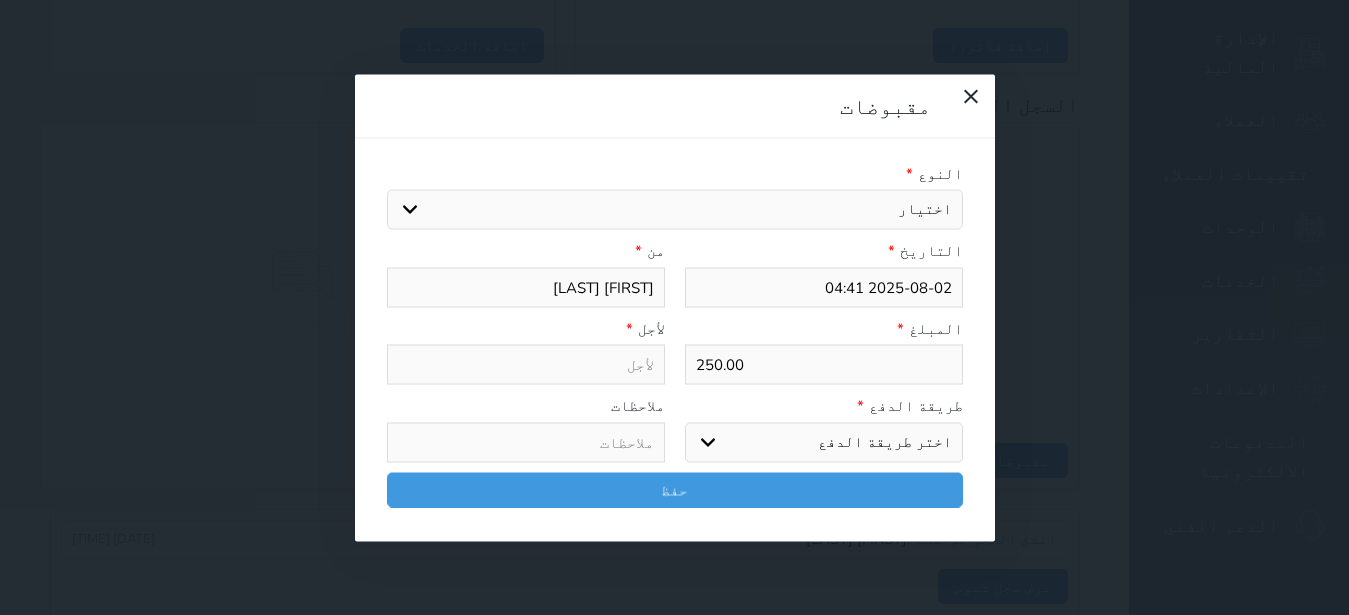 select 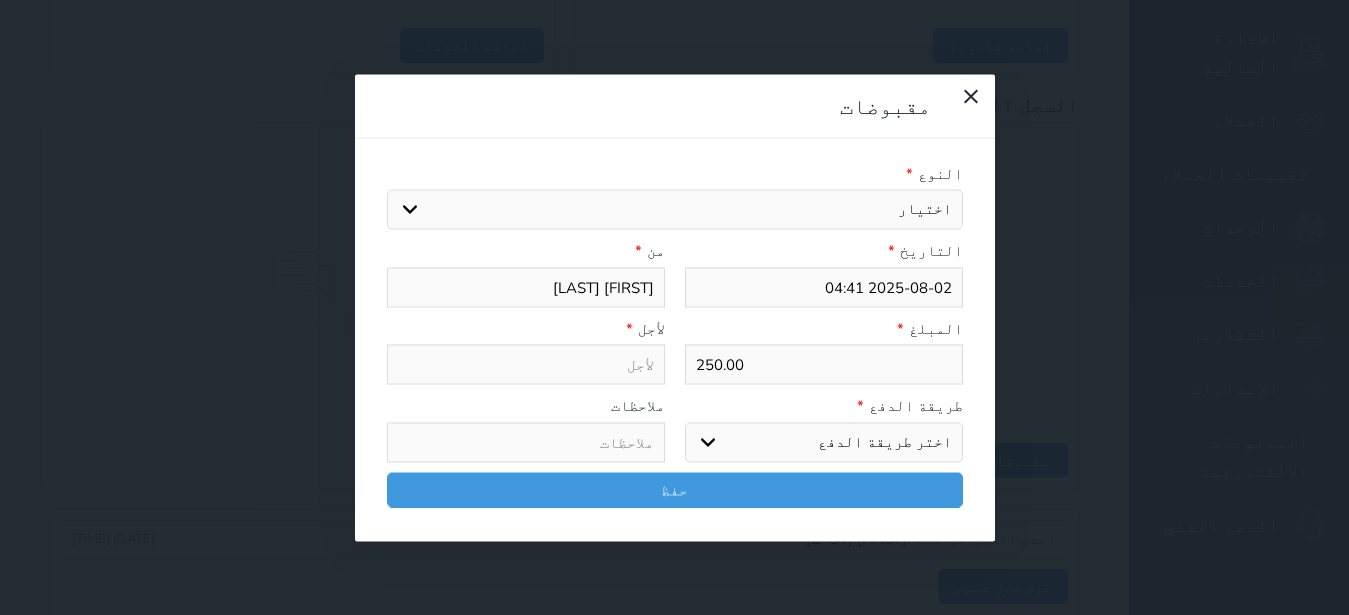 select 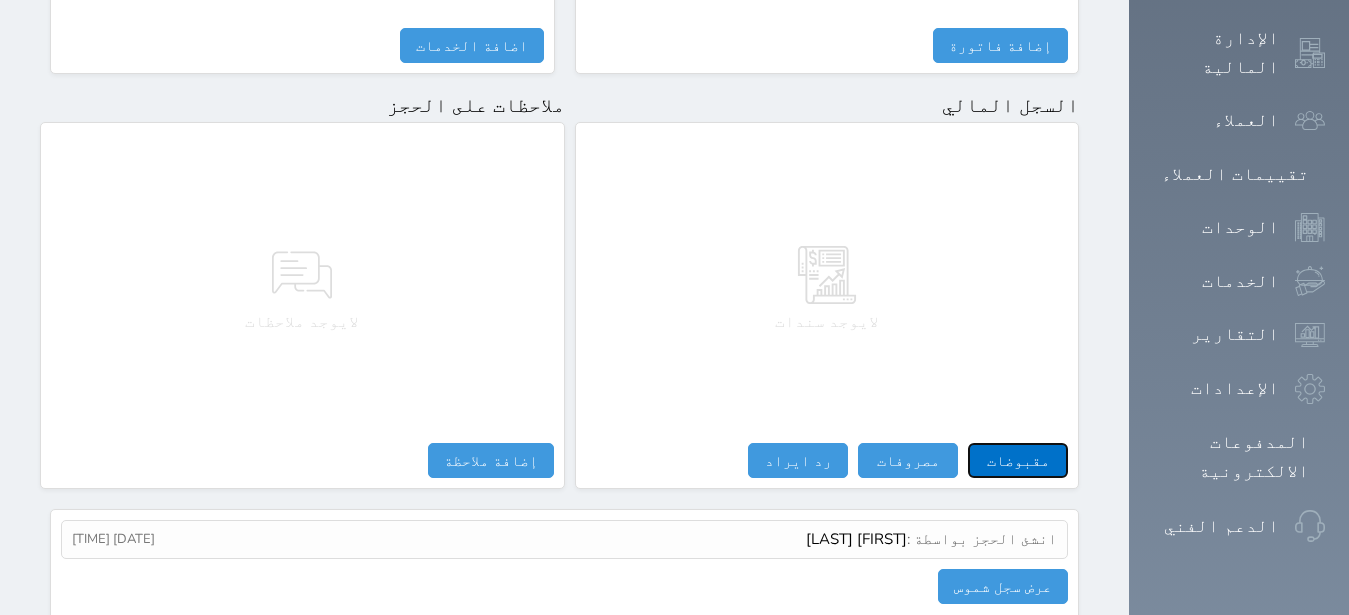 click on "مقبوضات" at bounding box center (1018, 460) 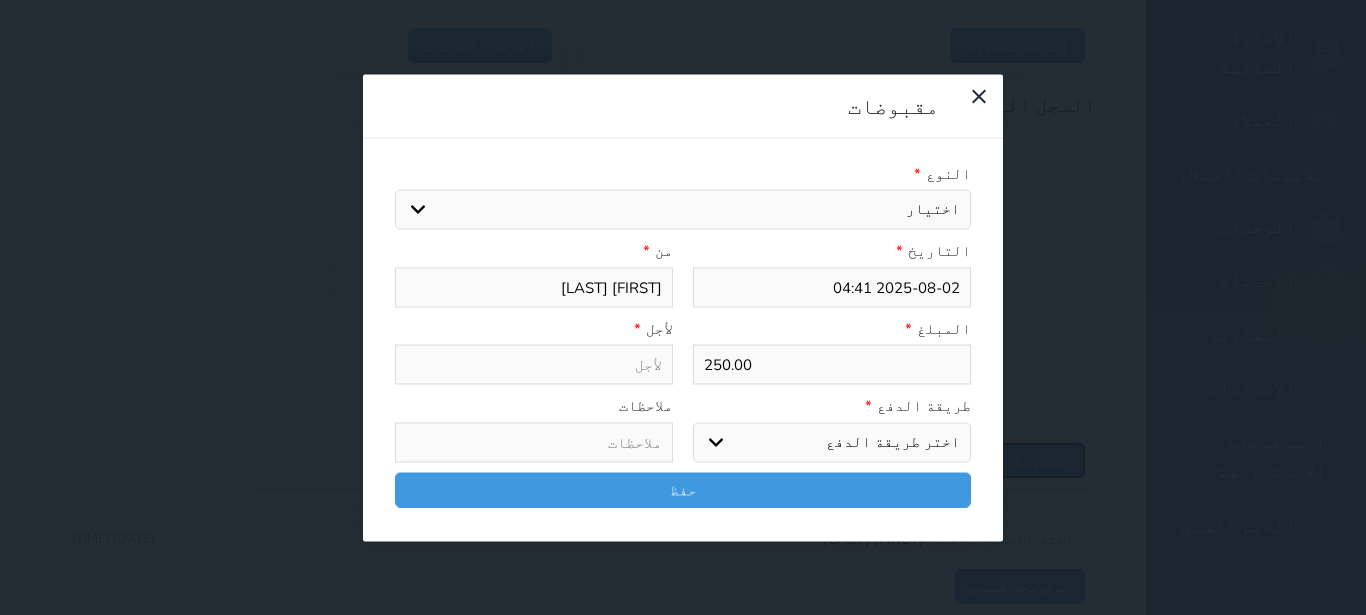 select 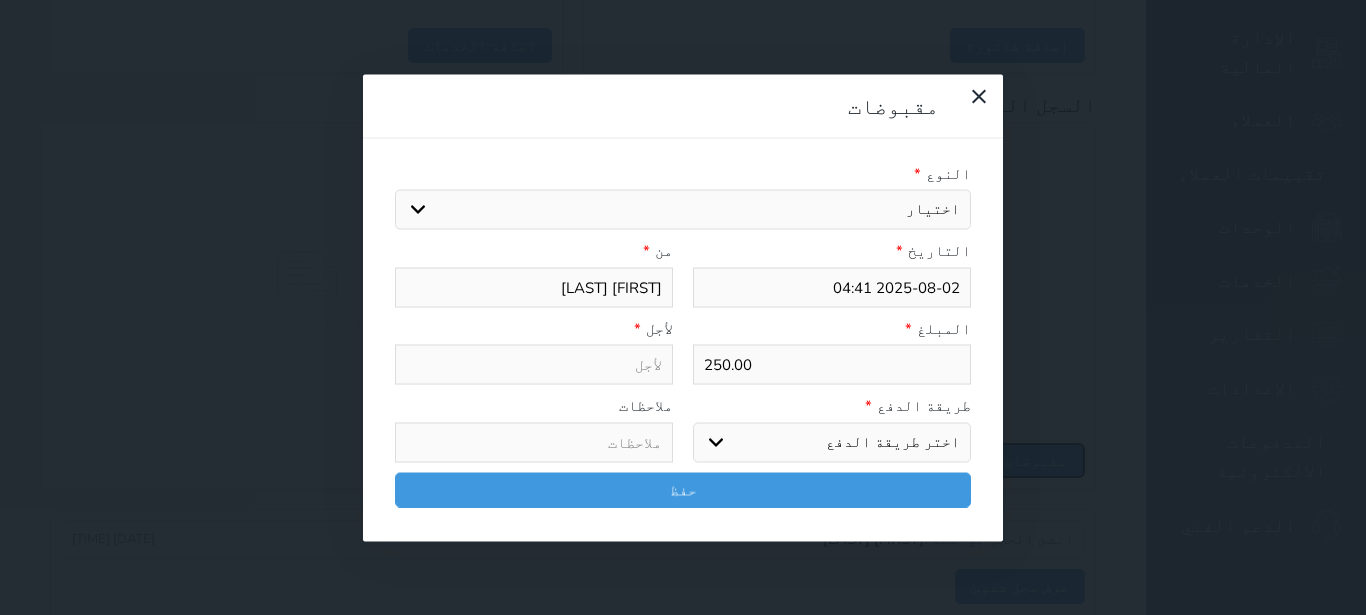 select 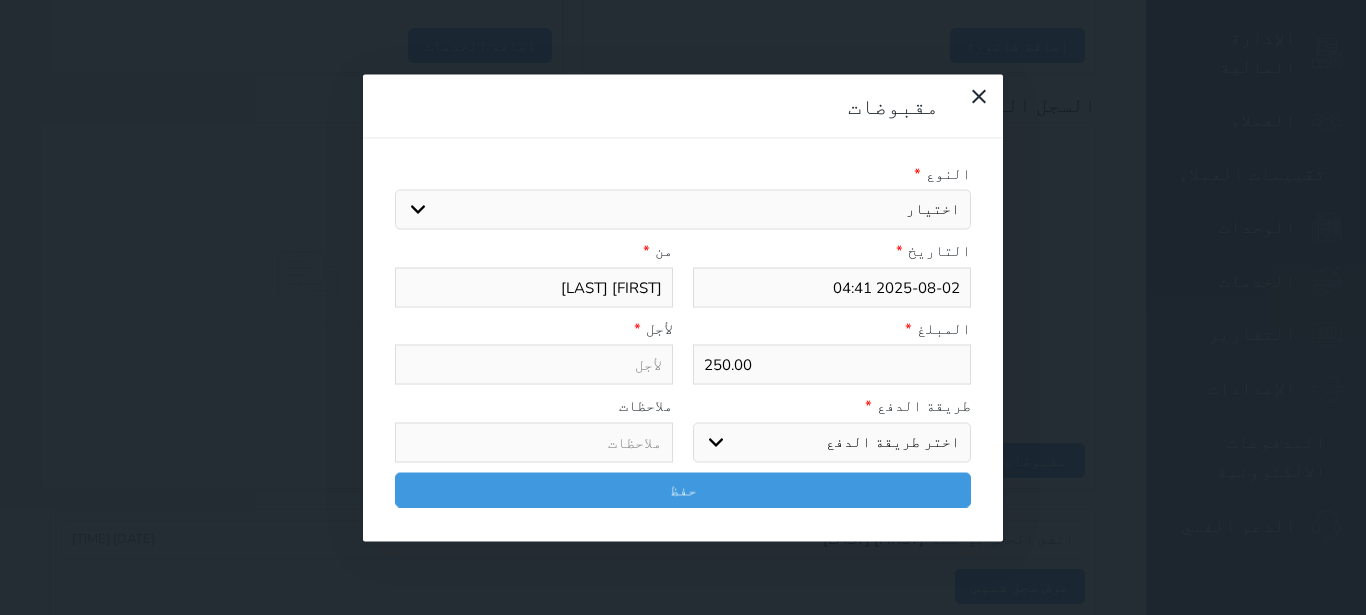 click on "اختيار   مقبوضات عامة قيمة إيجار فواتير تامين عربون لا ينطبق آخر مغسلة واي فاي - الإنترنت مواقف السيارات طعام الأغذية والمشروبات مشروبات المشروبات الباردة المشروبات الساخنة الإفطار غداء عشاء مخبز و كعك حمام سباحة الصالة الرياضية سبا و خدمات الجمال اختيار وإسقاط (خدمات النقل) ميني بار كابل - تلفزيون سرير إضافي تصفيف الشعر التسوق خدمات الجولات السياحية المنظمة خدمات الدليل السياحي" at bounding box center [683, 210] 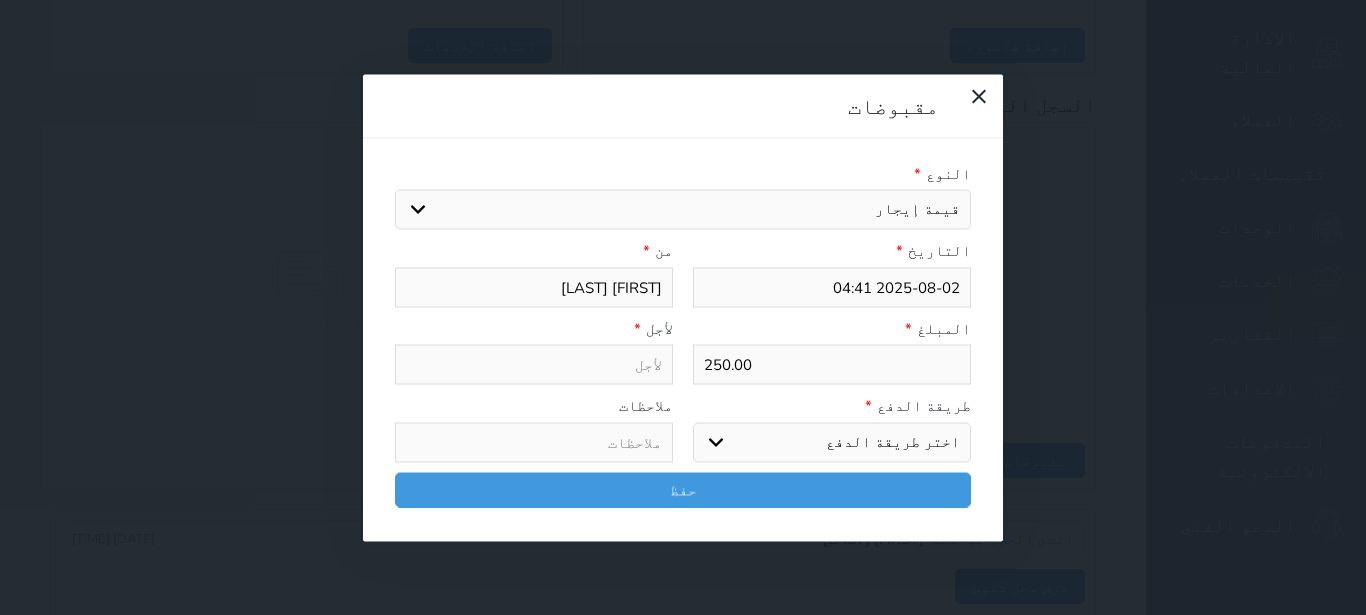select 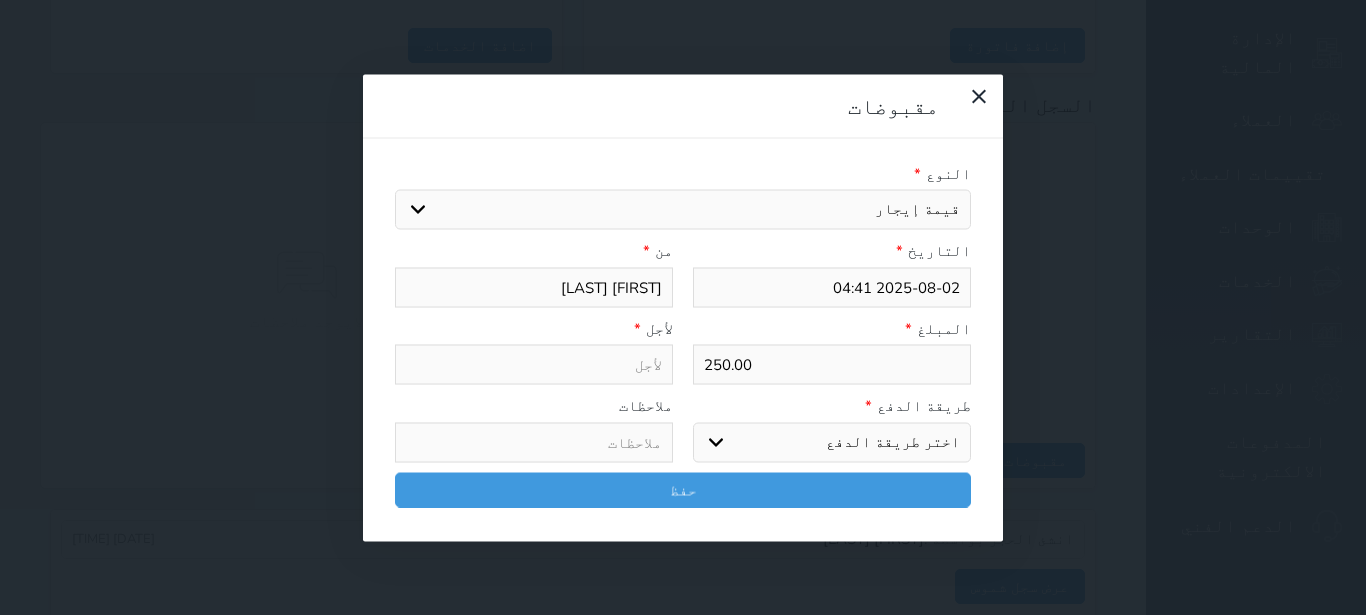 type on "قيمة إيجار - الوحدة - 221" 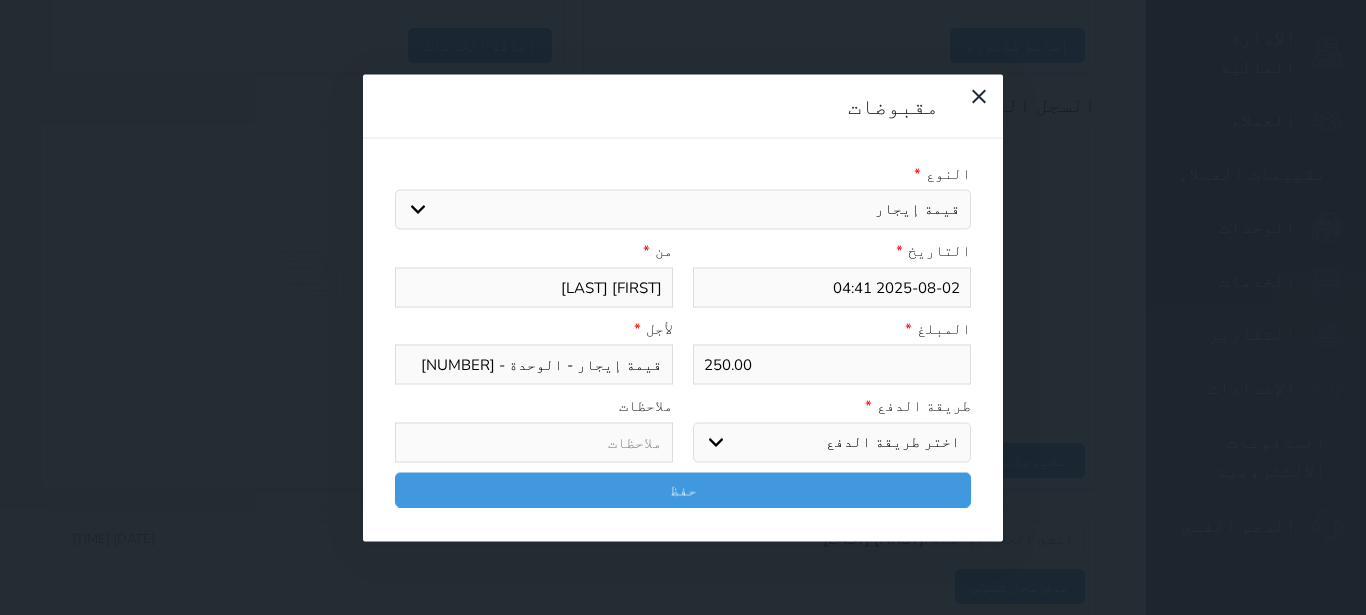 click on "اختر طريقة الدفع   دفع نقدى   تحويل بنكى   مدى   بطاقة ائتمان   آجل" at bounding box center (832, 442) 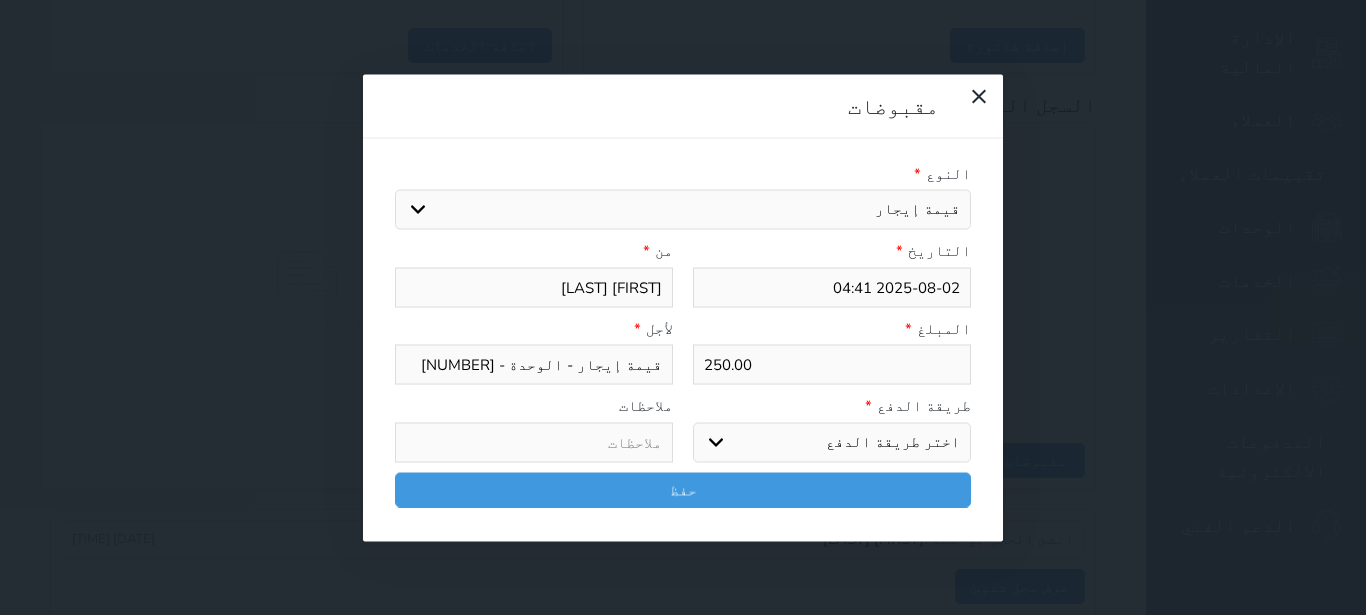 select on "cash" 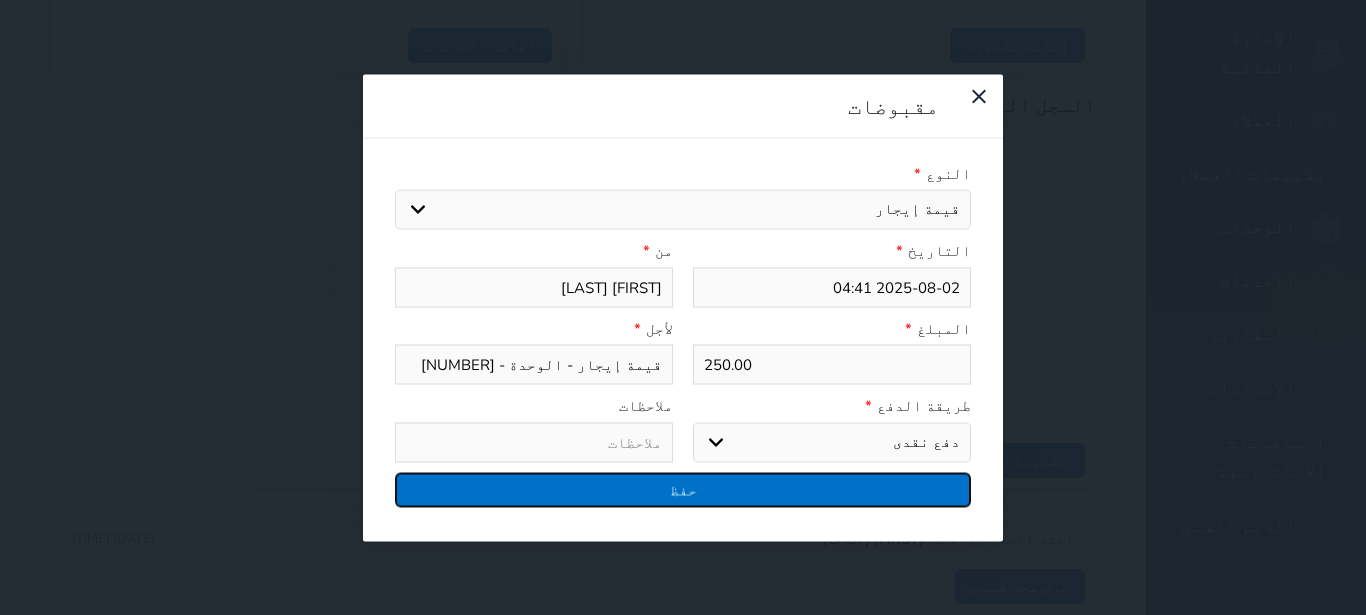click on "حفظ" at bounding box center [683, 489] 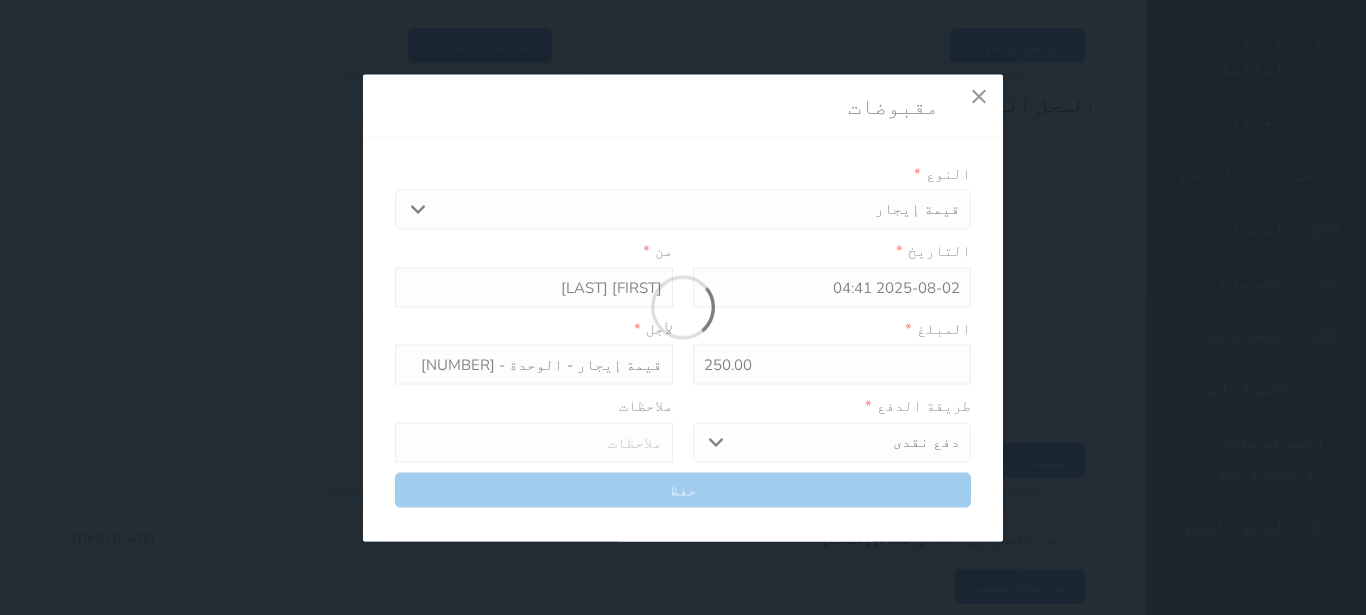 select 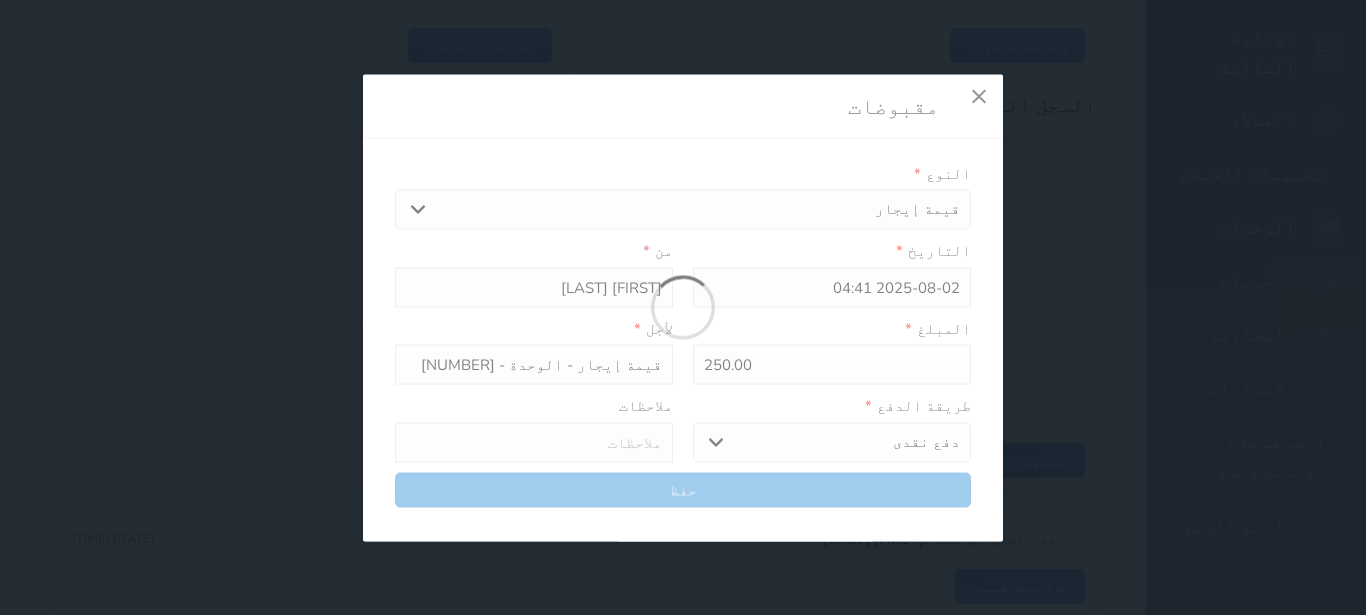 type 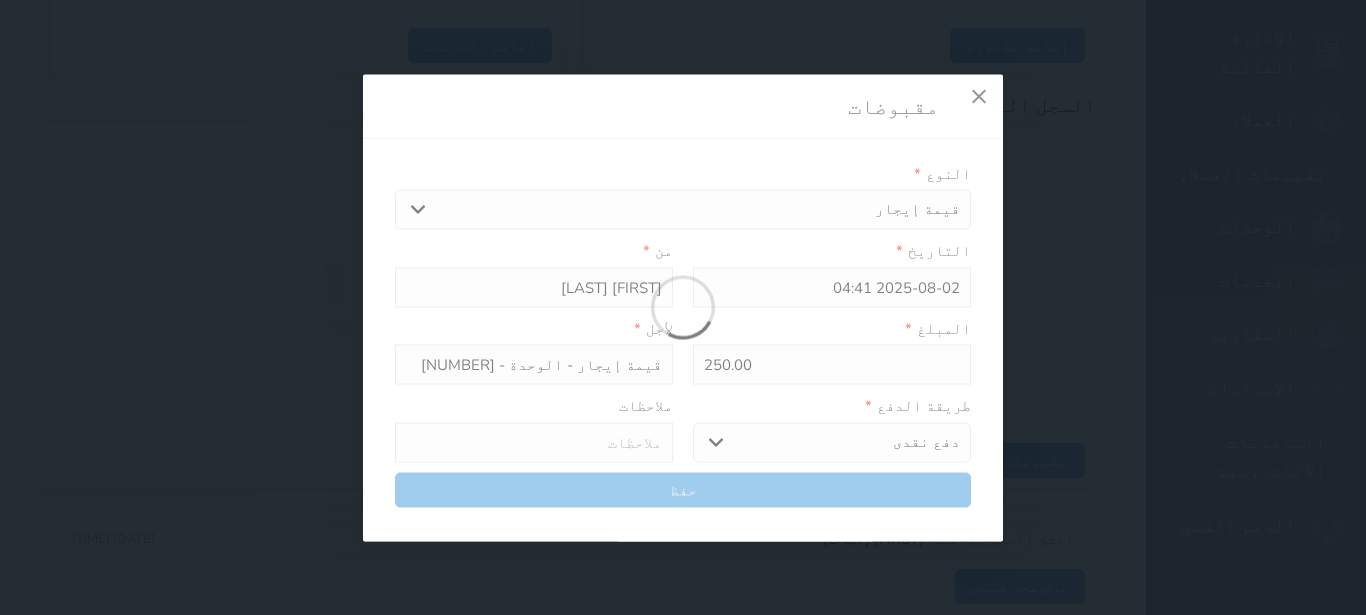 type on "0" 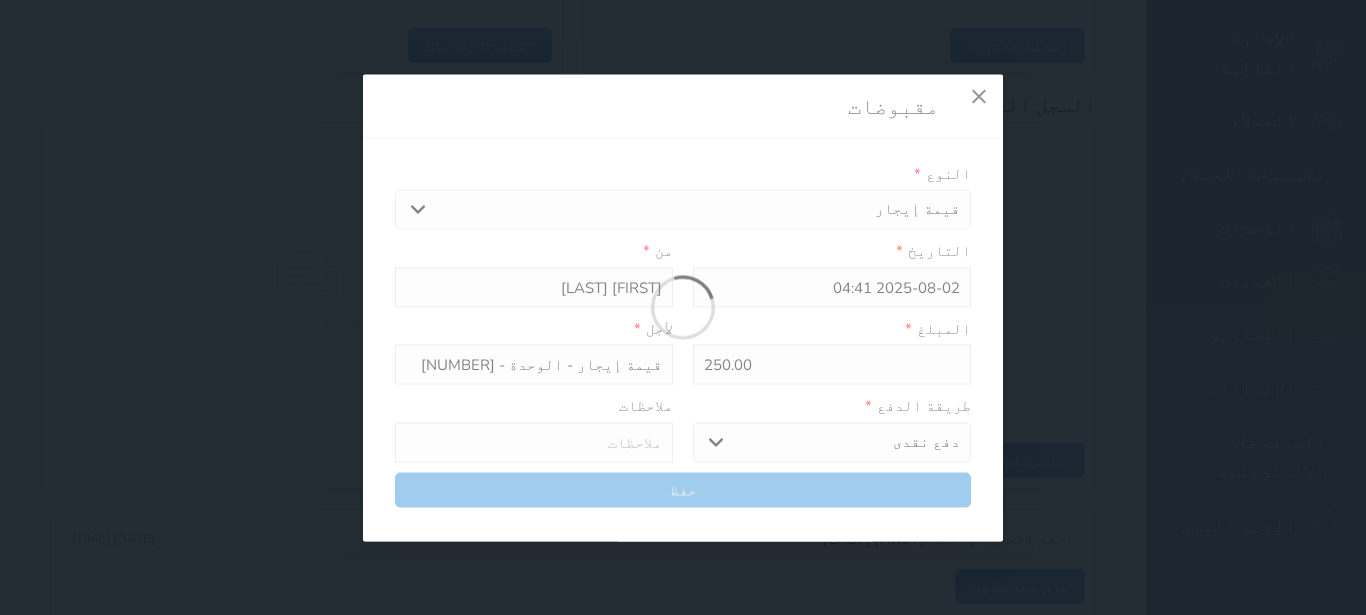 select 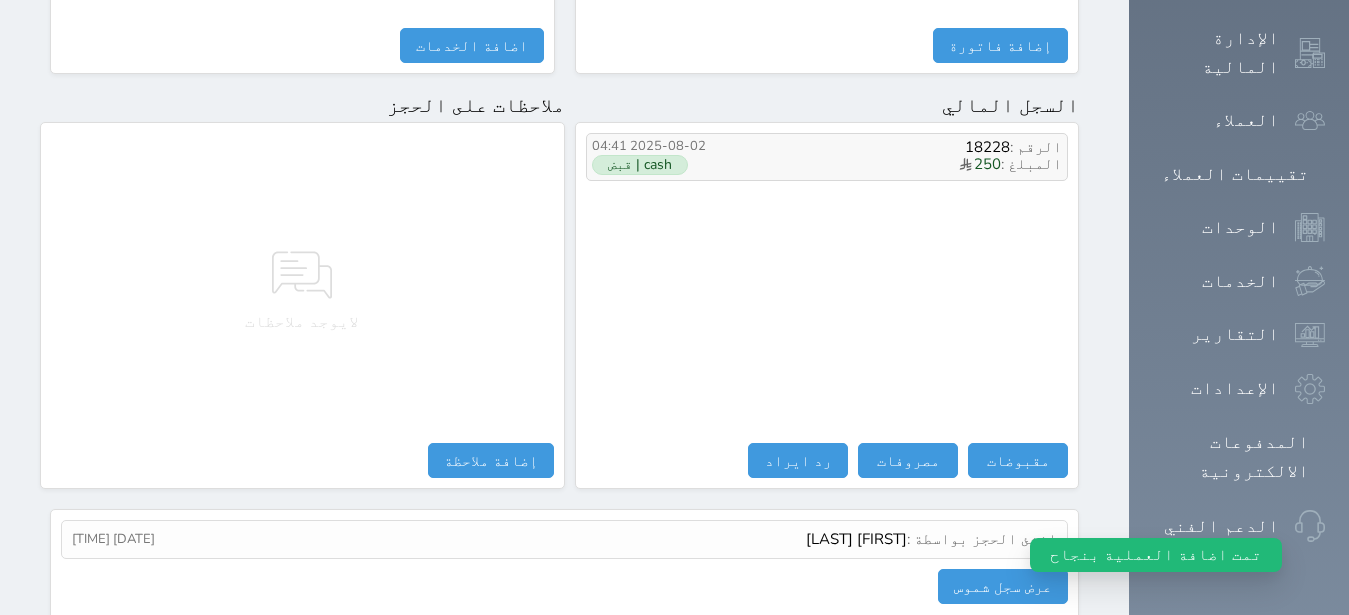 click on "المبلغ :  250" at bounding box center [897, 165] 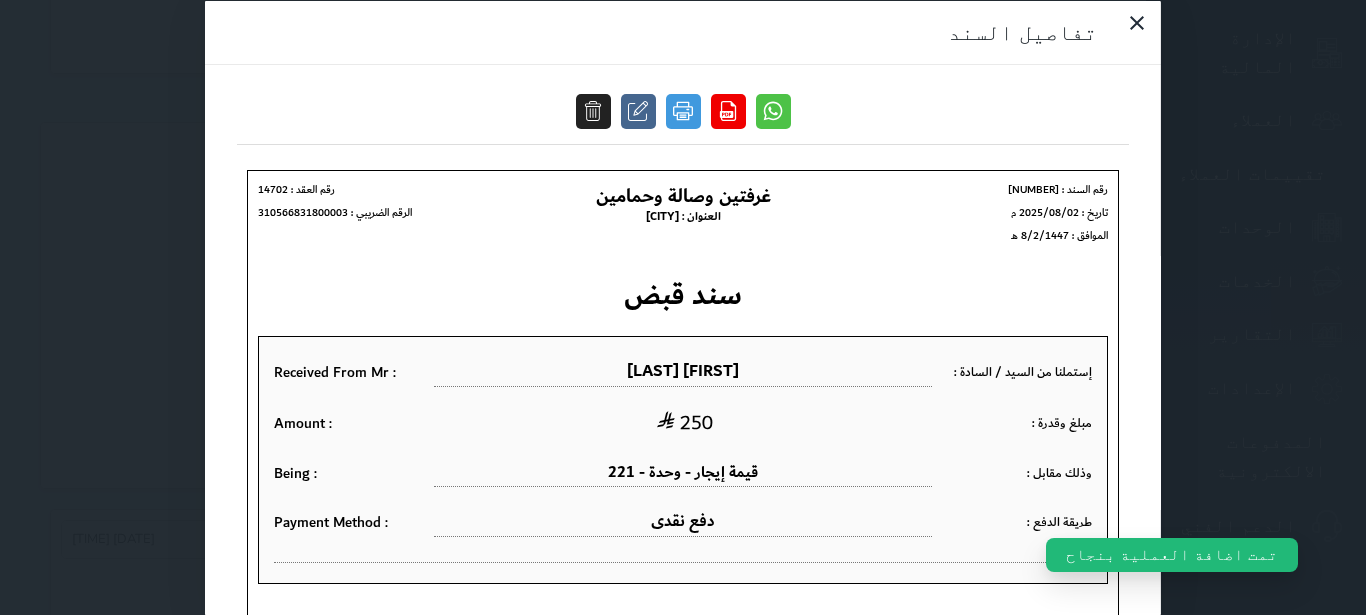 scroll, scrollTop: 0, scrollLeft: 0, axis: both 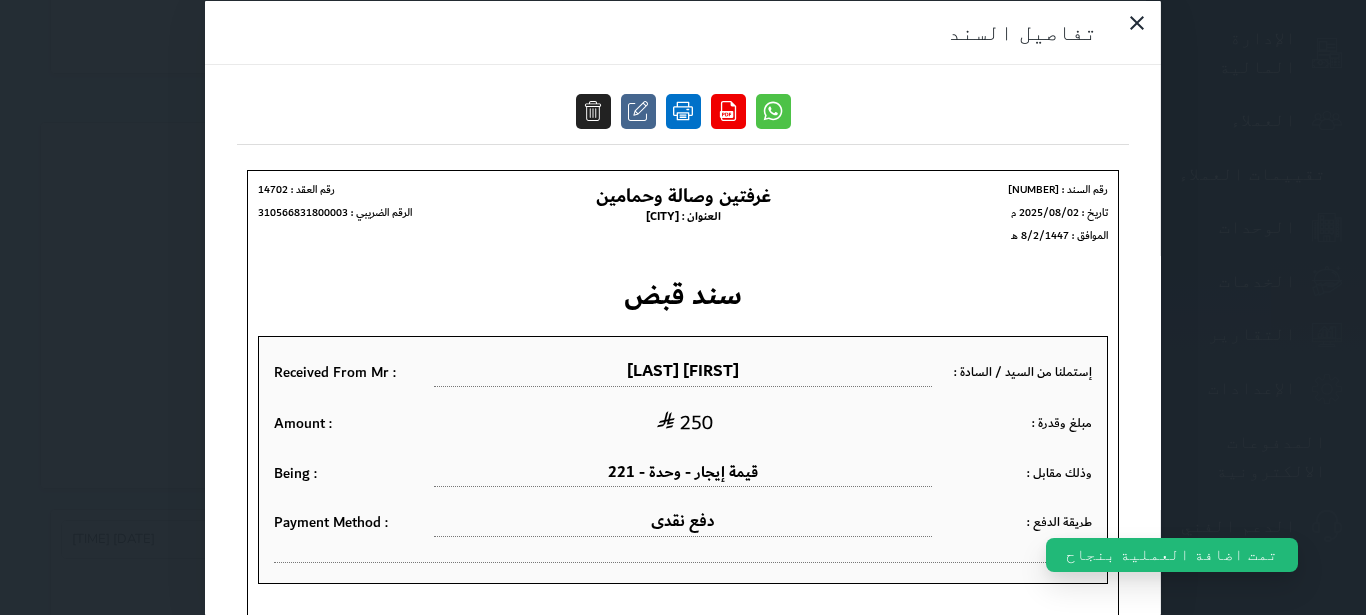 click at bounding box center (683, 110) 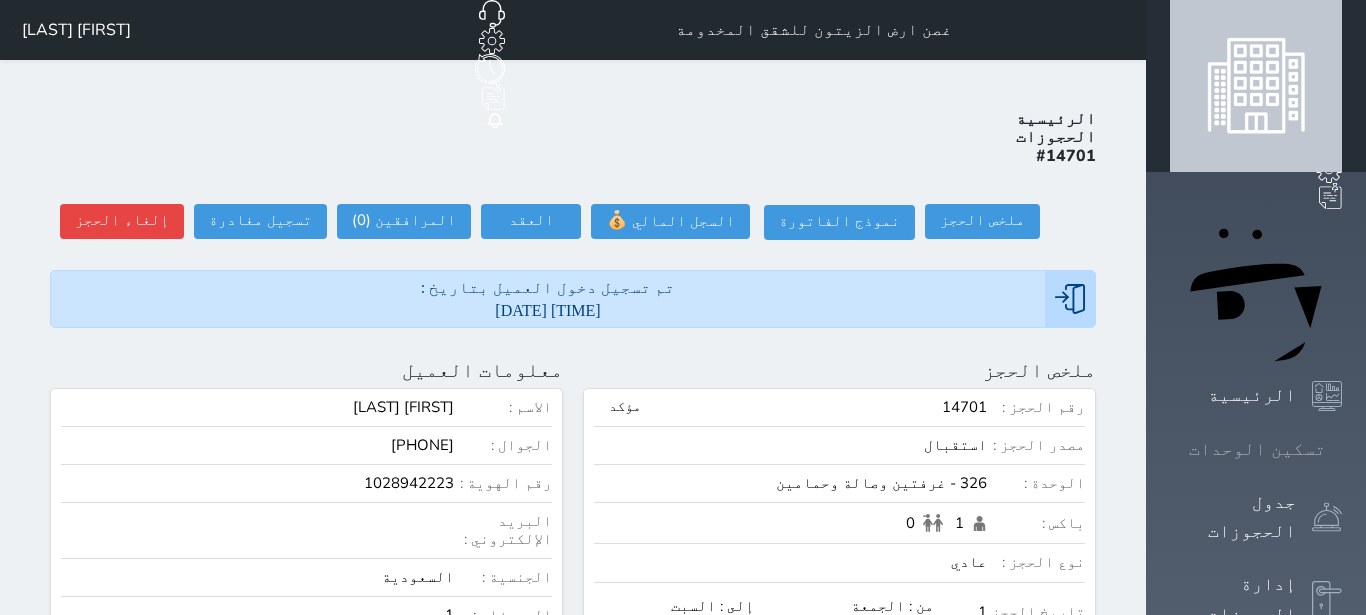 click on "تسكين الوحدات" at bounding box center (1257, 449) 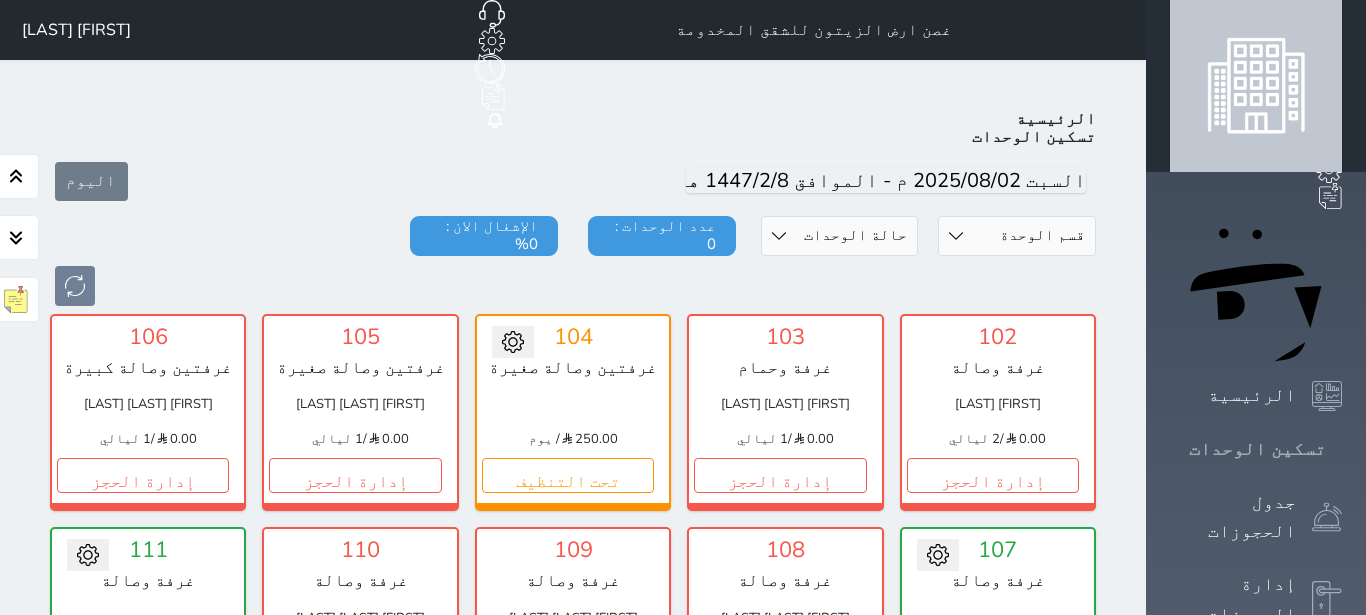 scroll, scrollTop: 78, scrollLeft: 0, axis: vertical 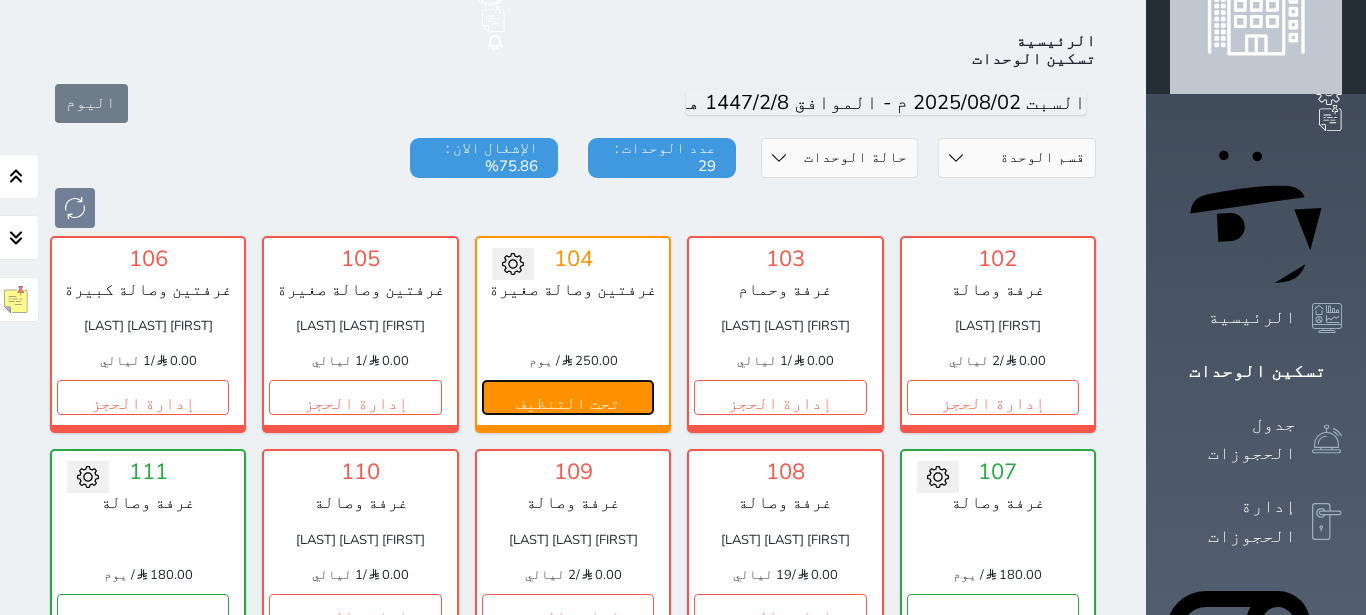click on "تحت التنظيف" at bounding box center (568, 397) 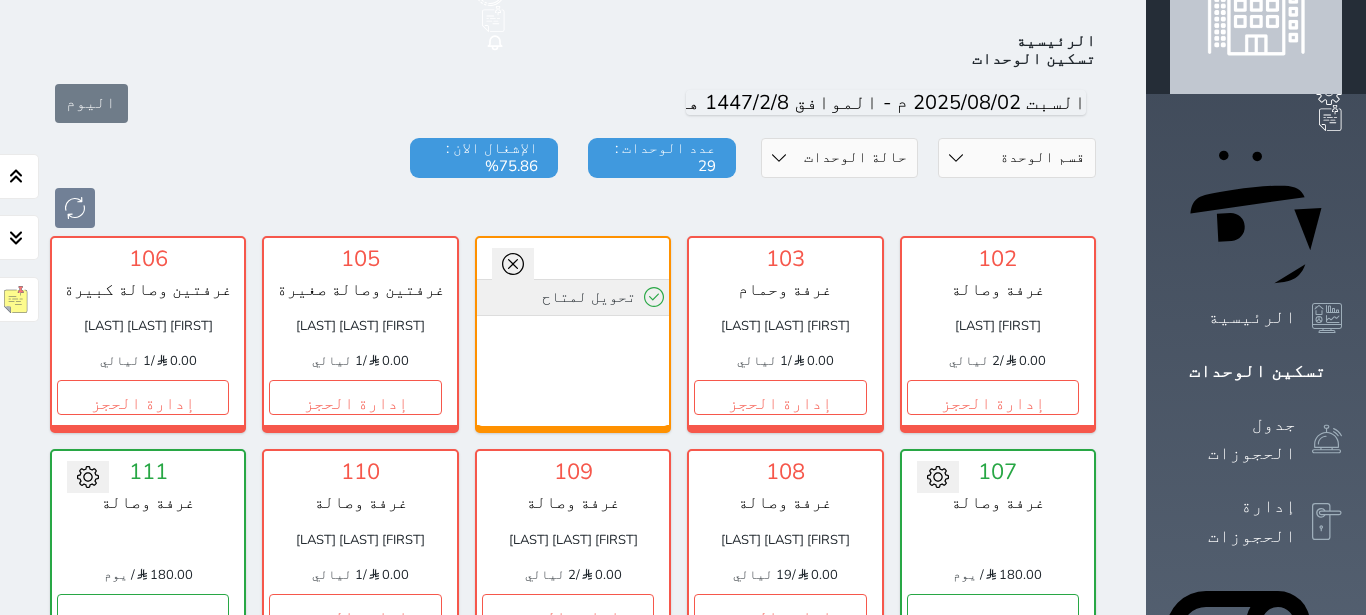 click on "تحويل لمتاح" at bounding box center [573, 297] 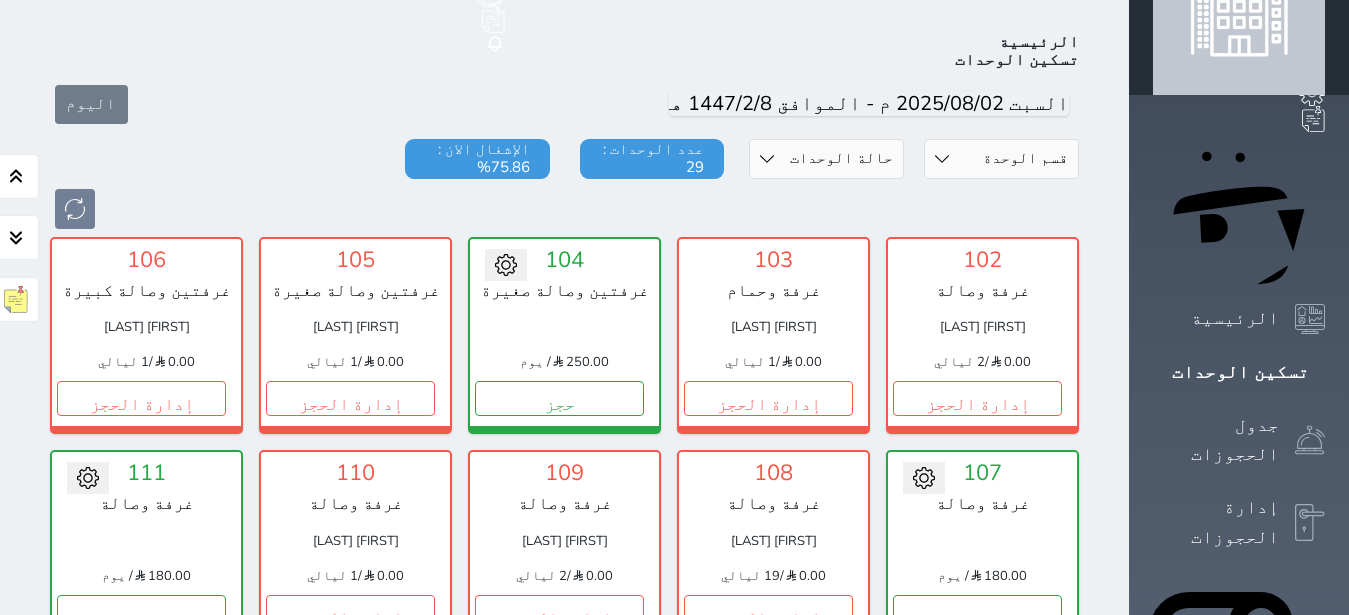scroll, scrollTop: 78, scrollLeft: 0, axis: vertical 